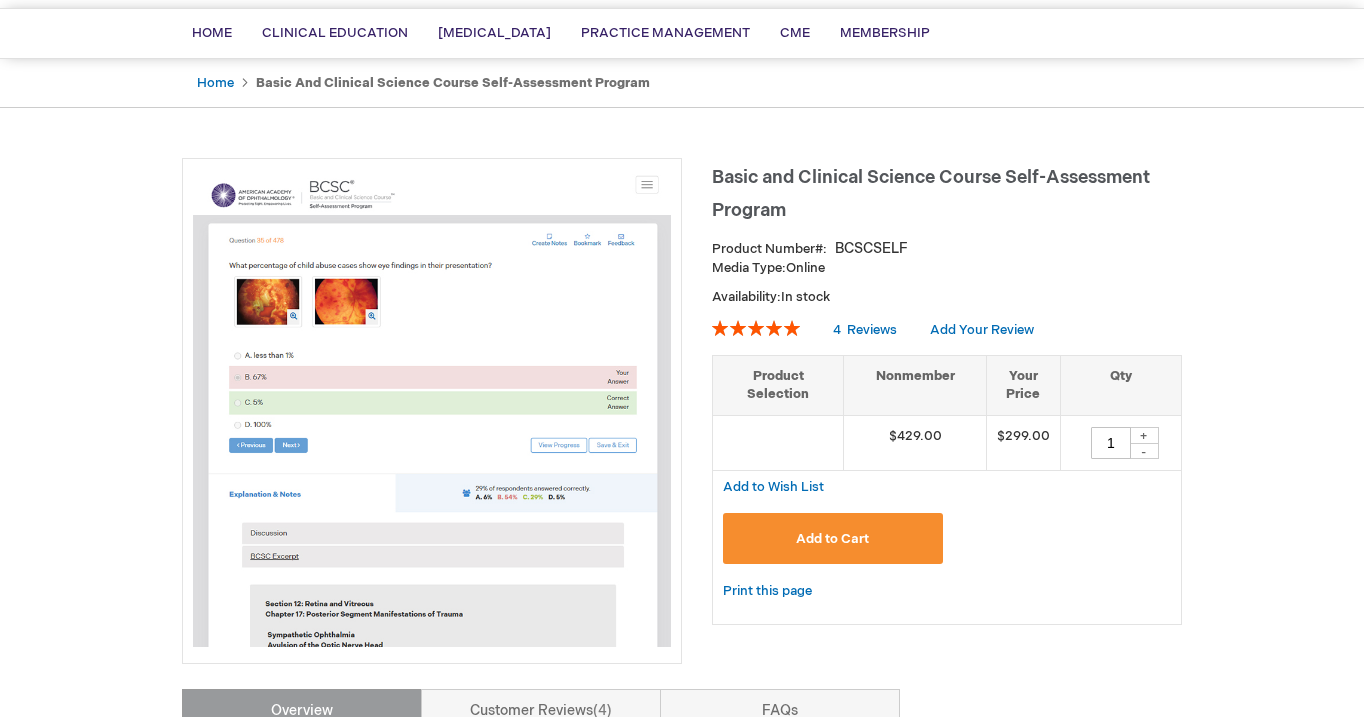 scroll, scrollTop: 134, scrollLeft: 0, axis: vertical 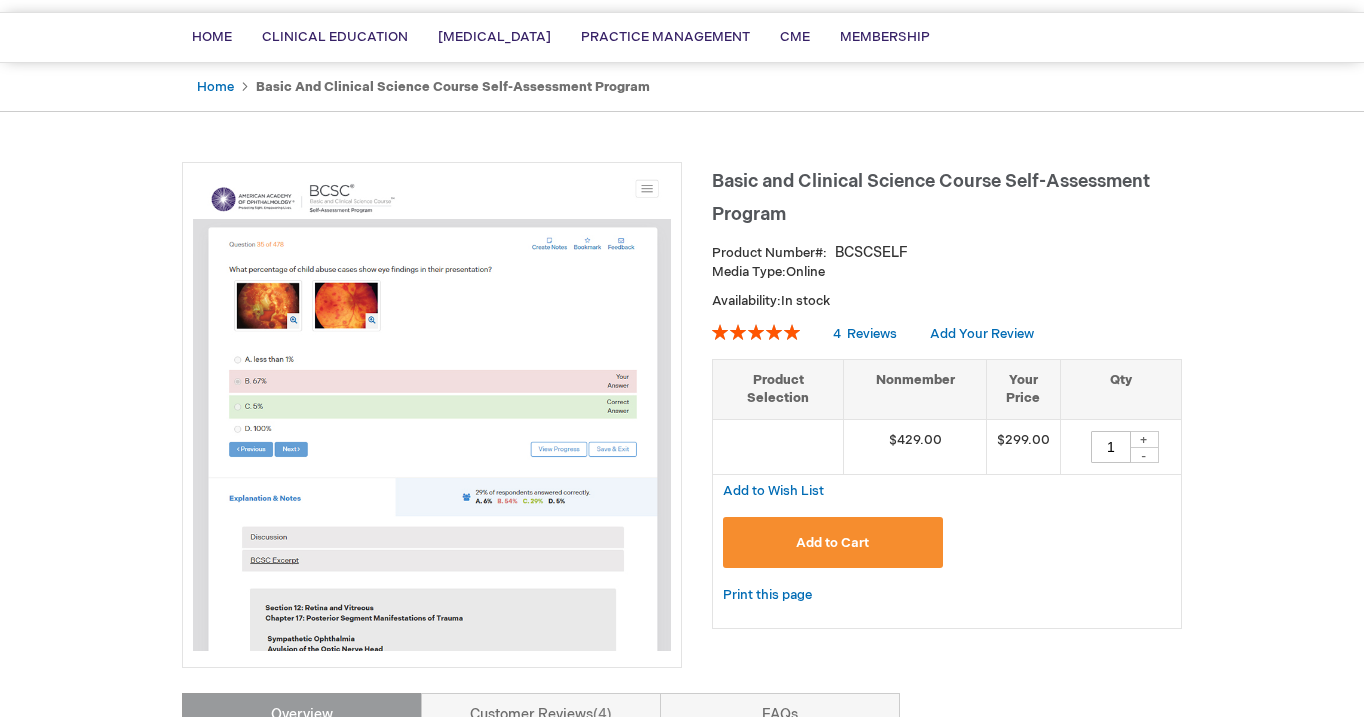 click on "Add to Cart" at bounding box center [832, 543] 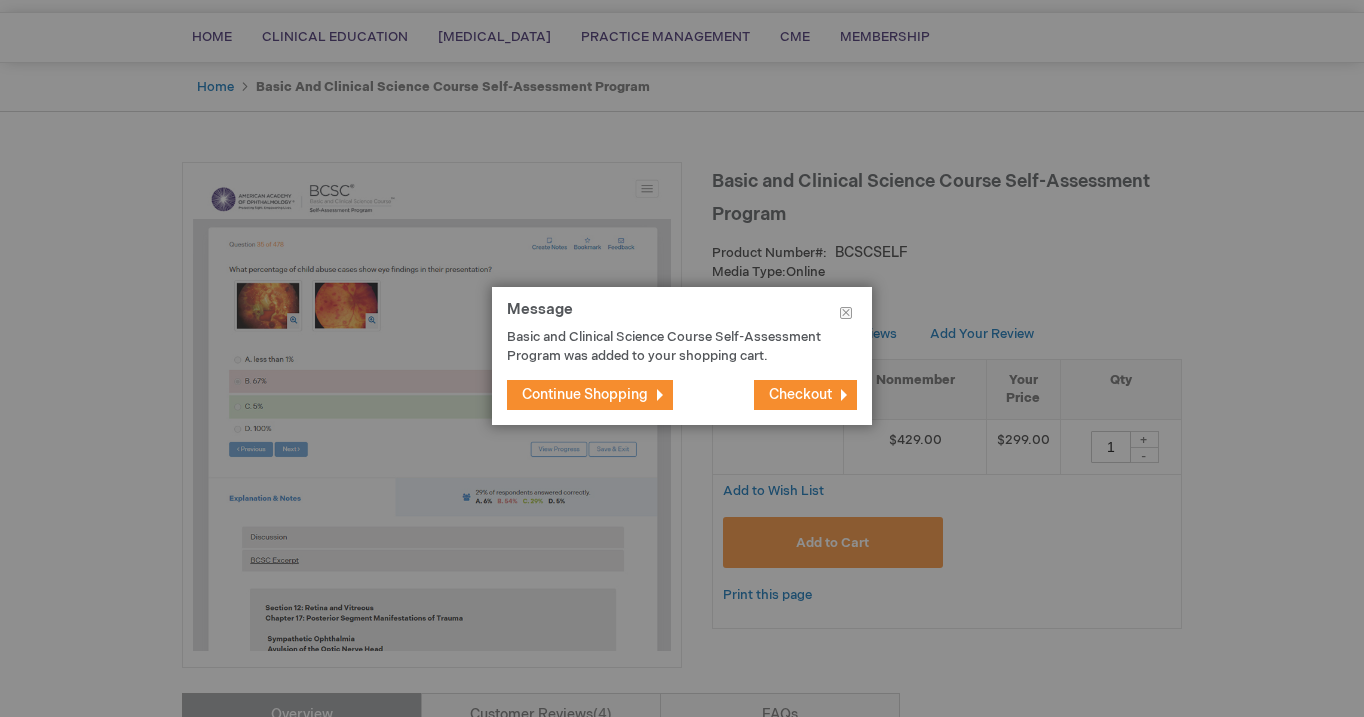 click on "Checkout" at bounding box center [800, 394] 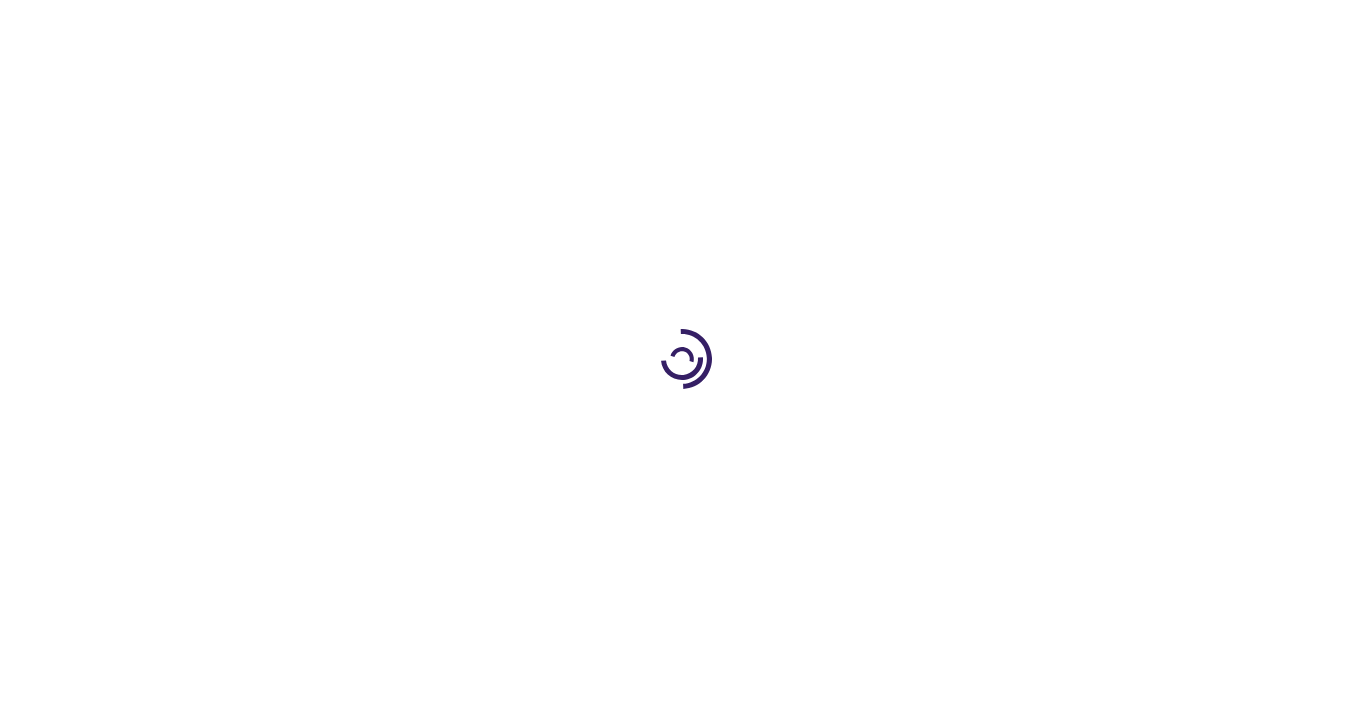 scroll, scrollTop: 0, scrollLeft: 0, axis: both 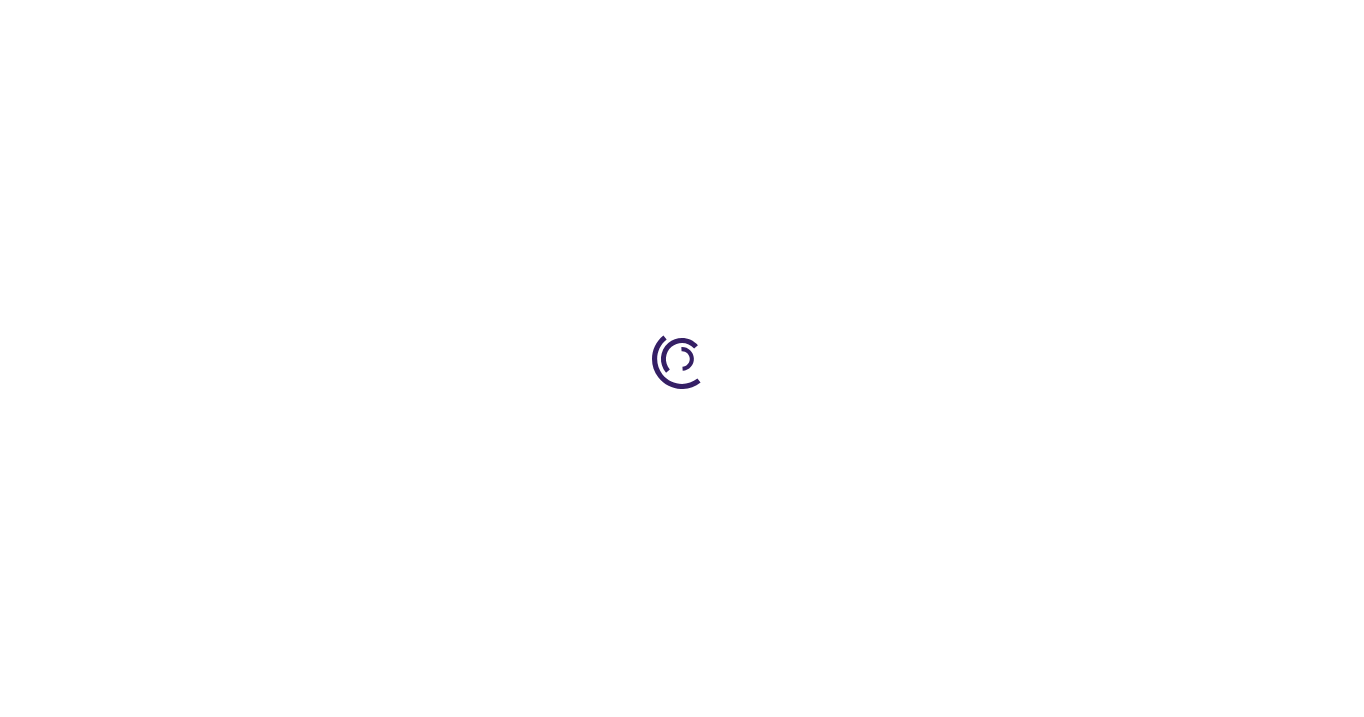 select on "US" 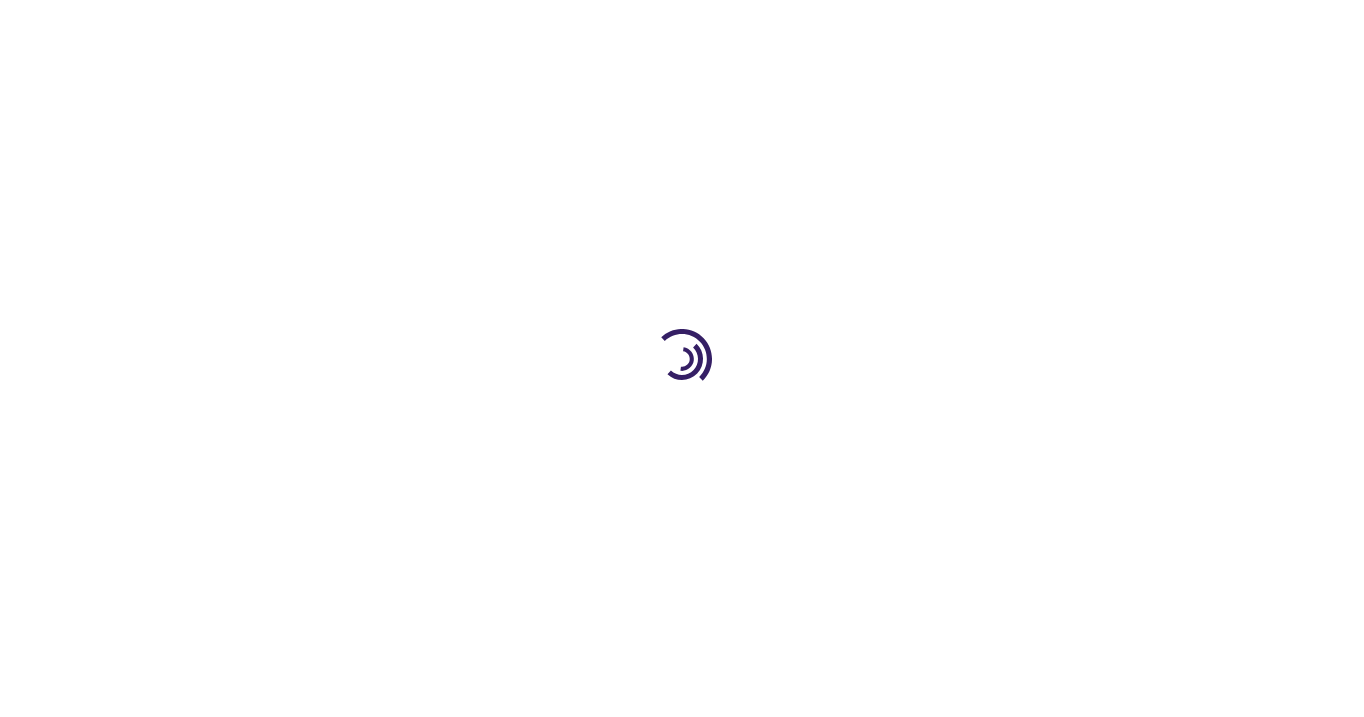 select on "15" 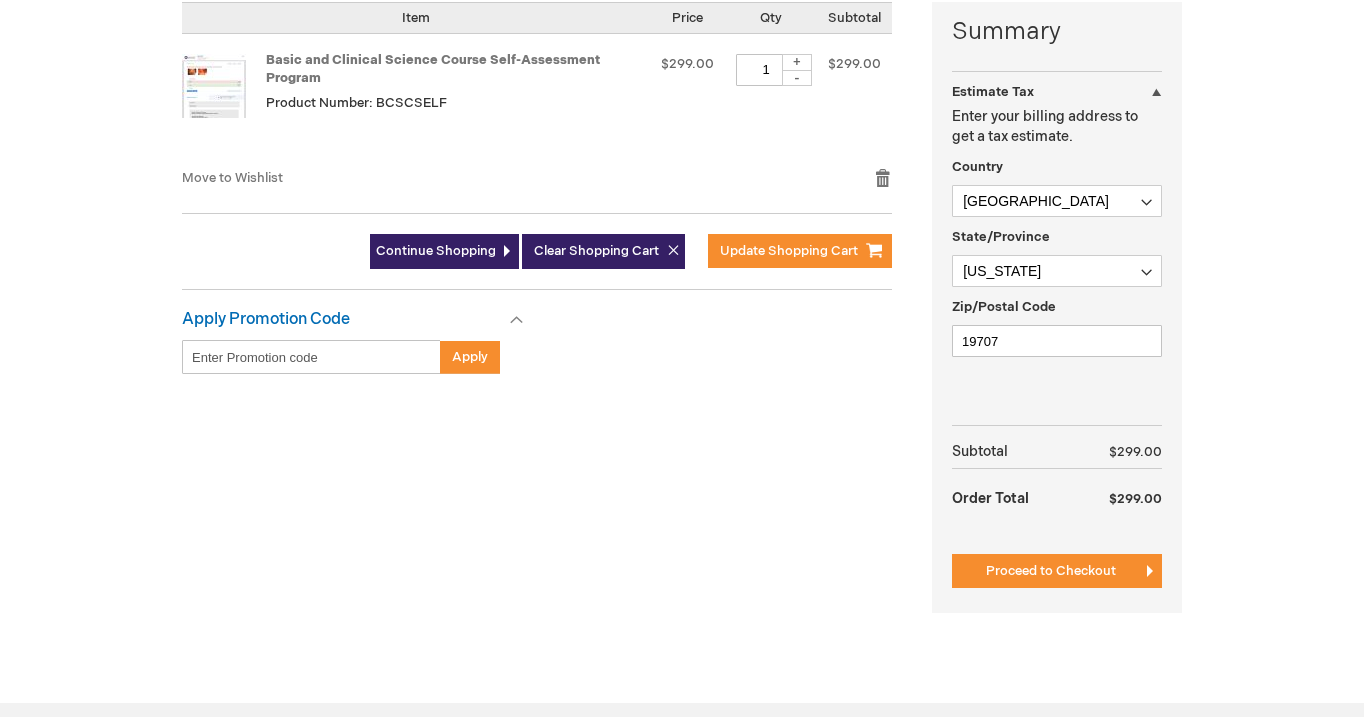 scroll, scrollTop: 510, scrollLeft: 0, axis: vertical 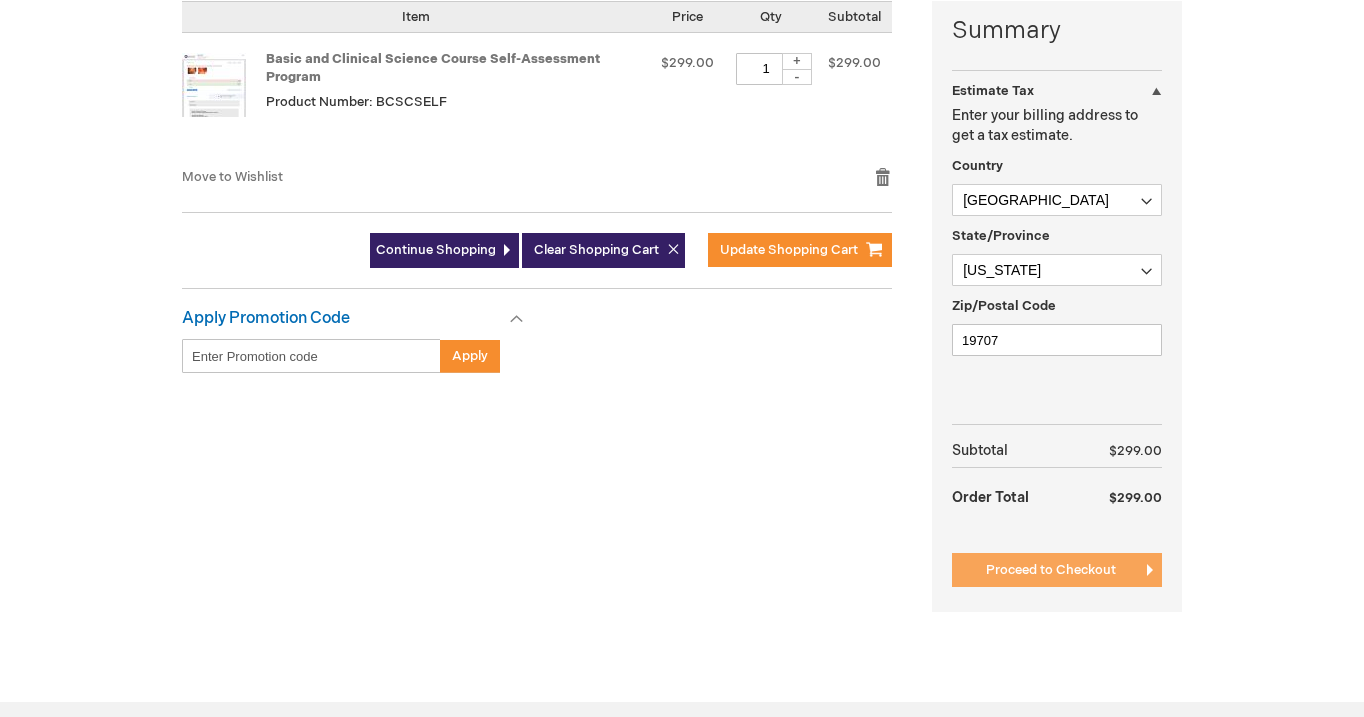 click on "Proceed to Checkout" at bounding box center (1057, 570) 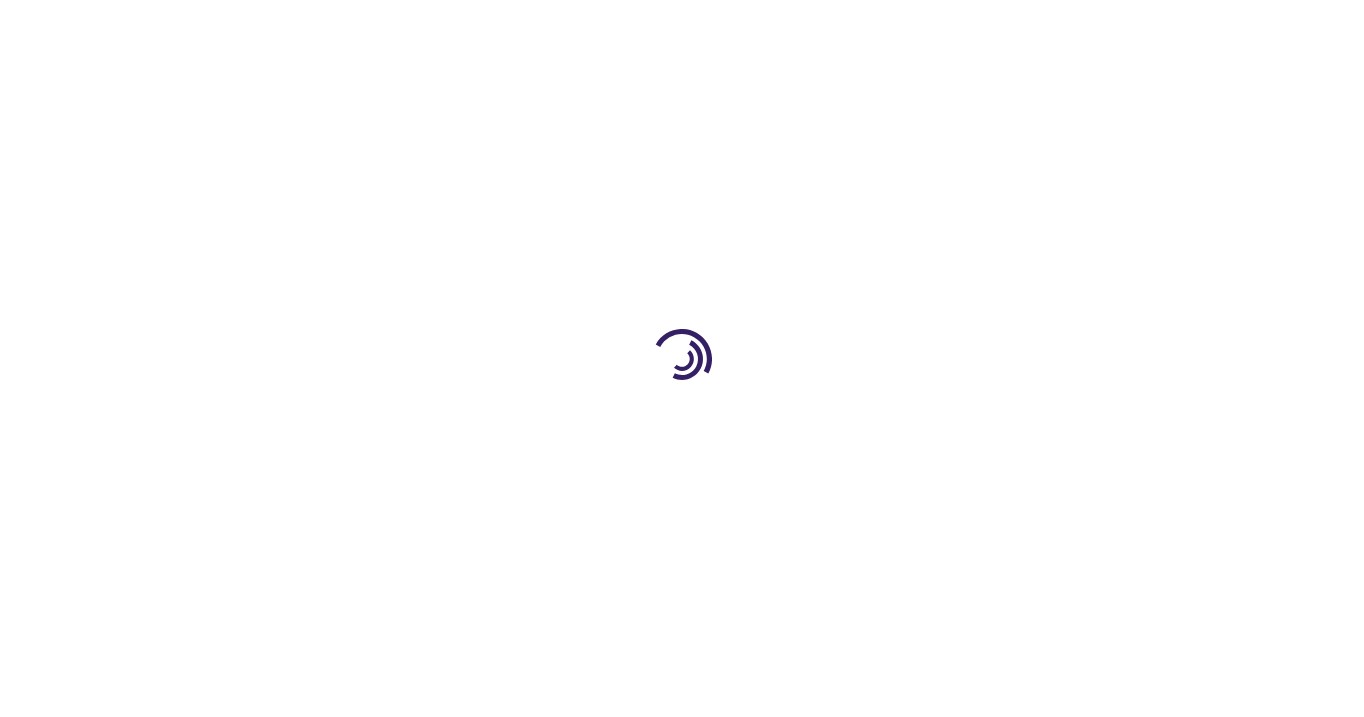 scroll, scrollTop: 0, scrollLeft: 0, axis: both 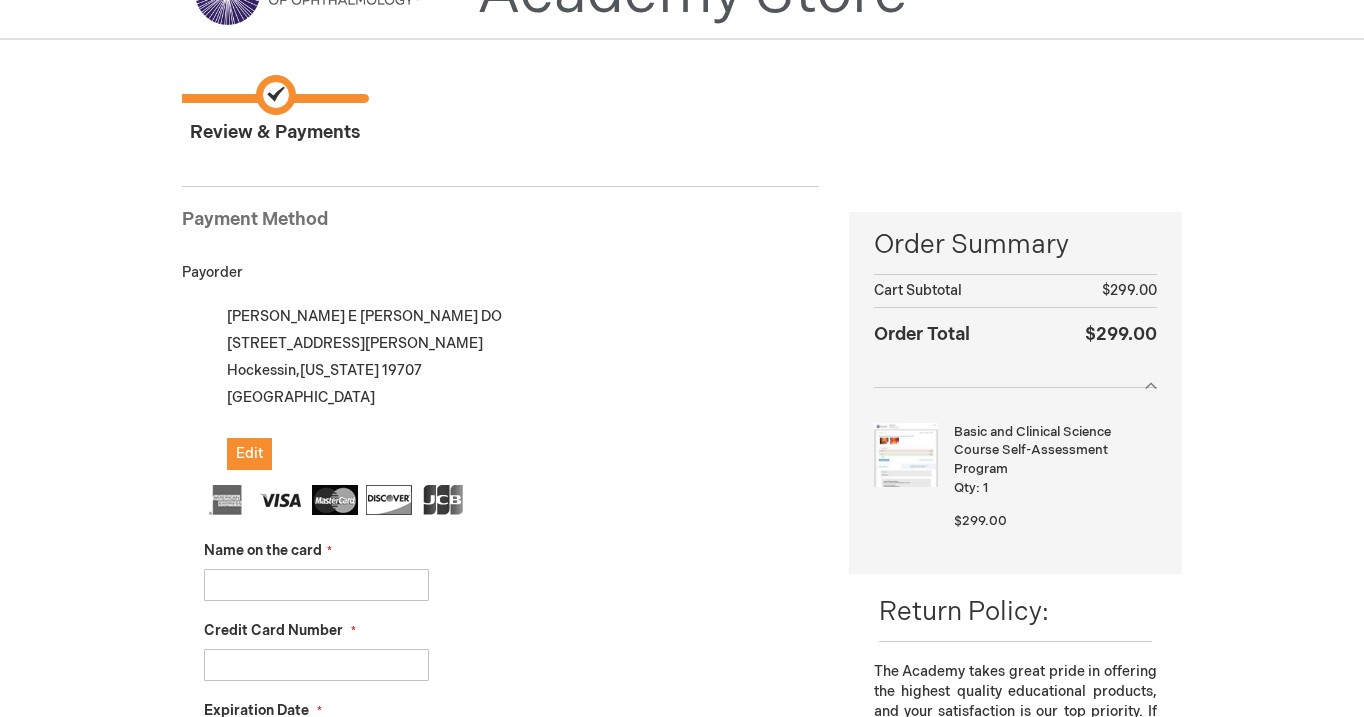 click on "Name on the card" at bounding box center [316, 585] 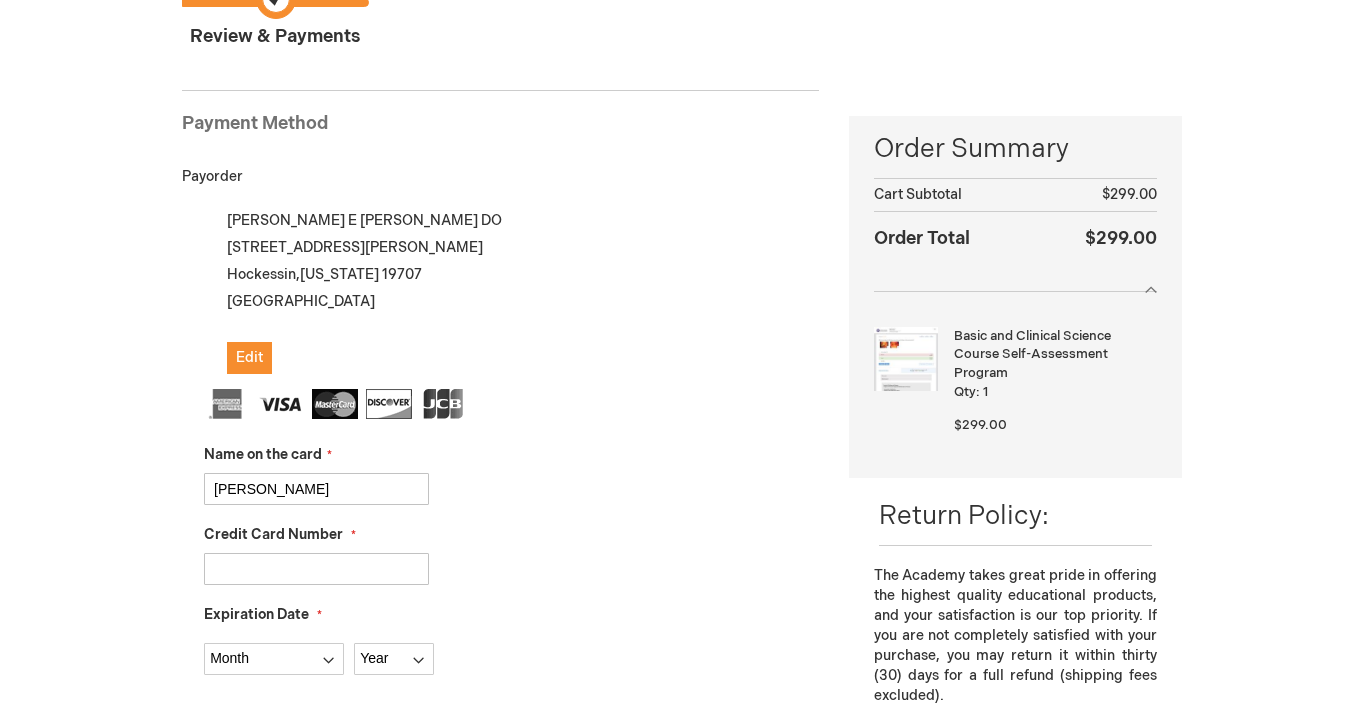 scroll, scrollTop: 233, scrollLeft: 0, axis: vertical 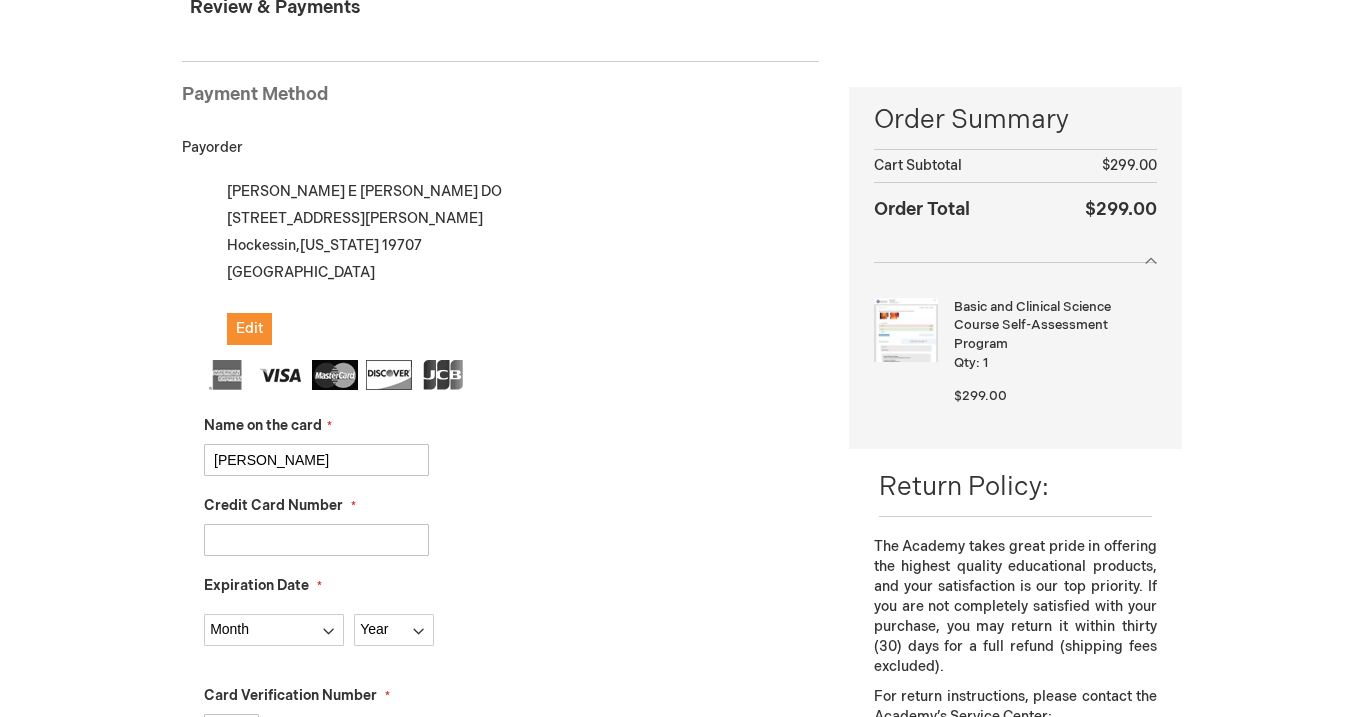 type on "Megan E Fanelli" 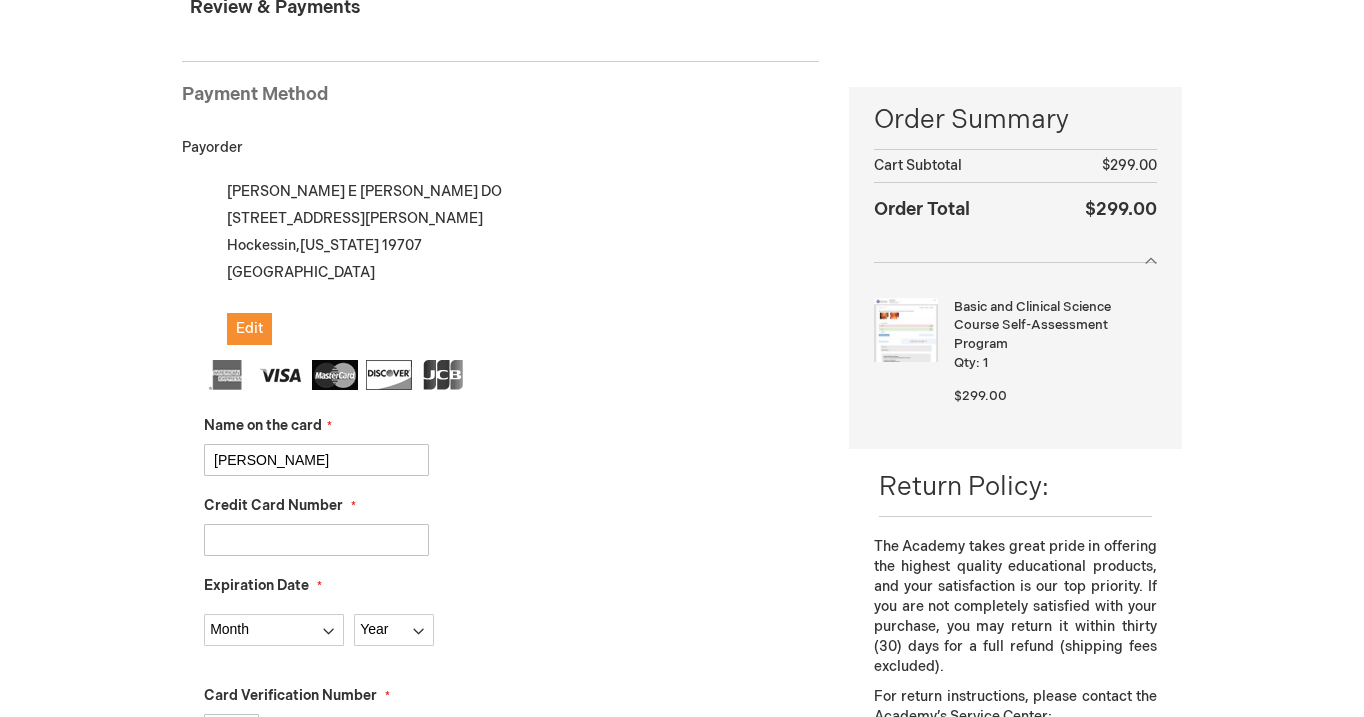 click on "Credit Card Number" at bounding box center [316, 540] 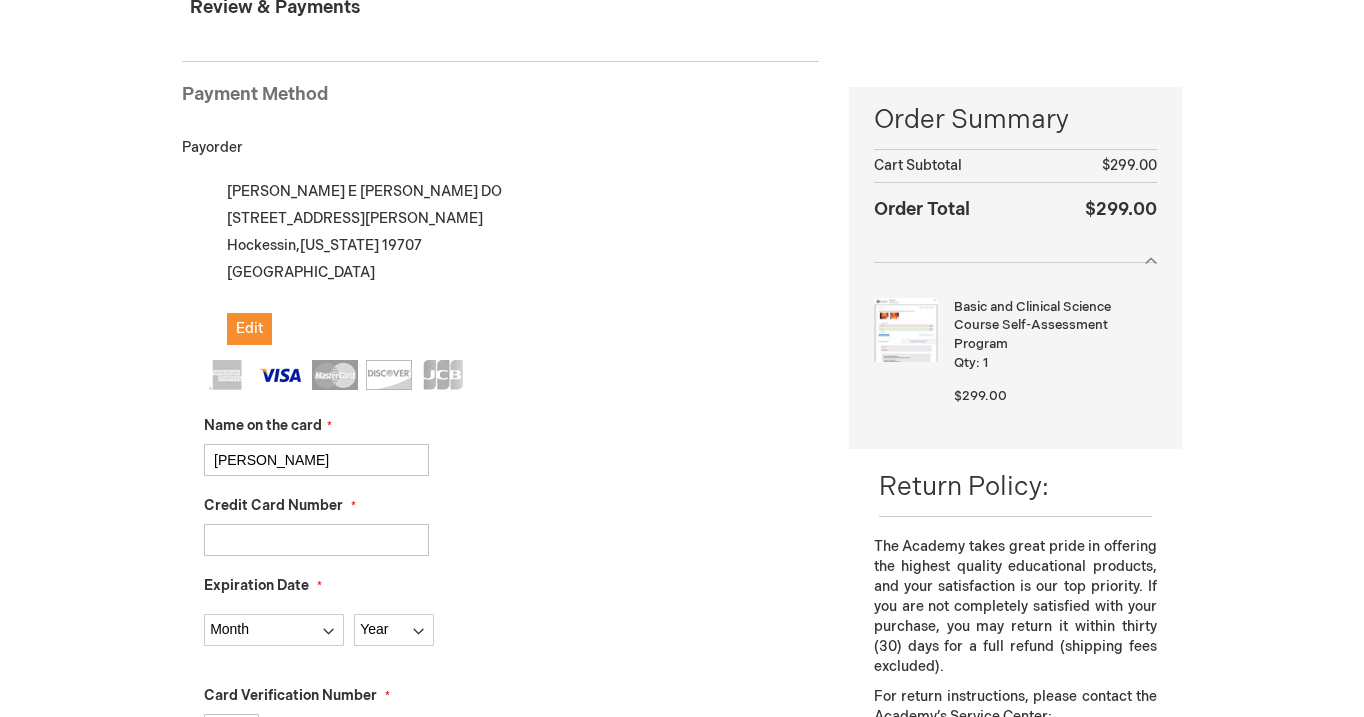 type on "4147768579375906" 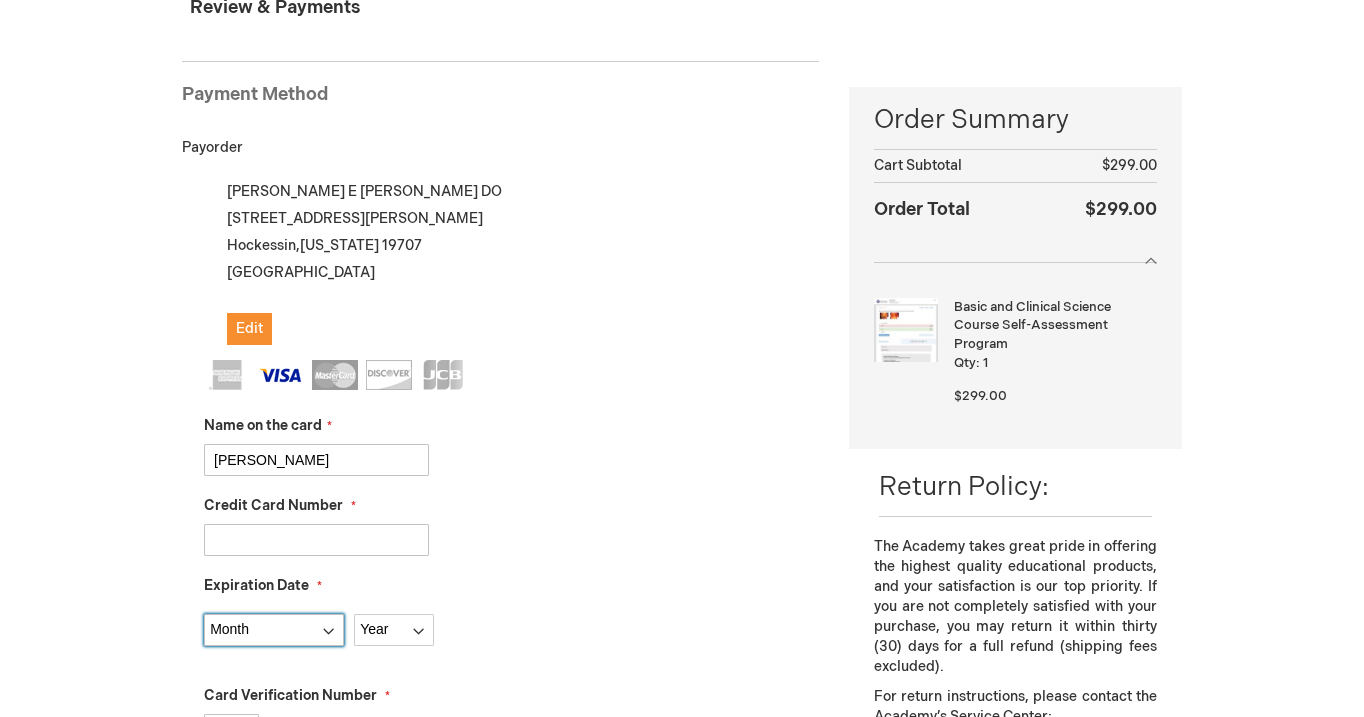 click on "Month 01 - January 02 - February 03 - March 04 - April 05 - May 06 - June 07 - July 08 - August 09 - September 10 - October 11 - November 12 - December" at bounding box center [274, 630] 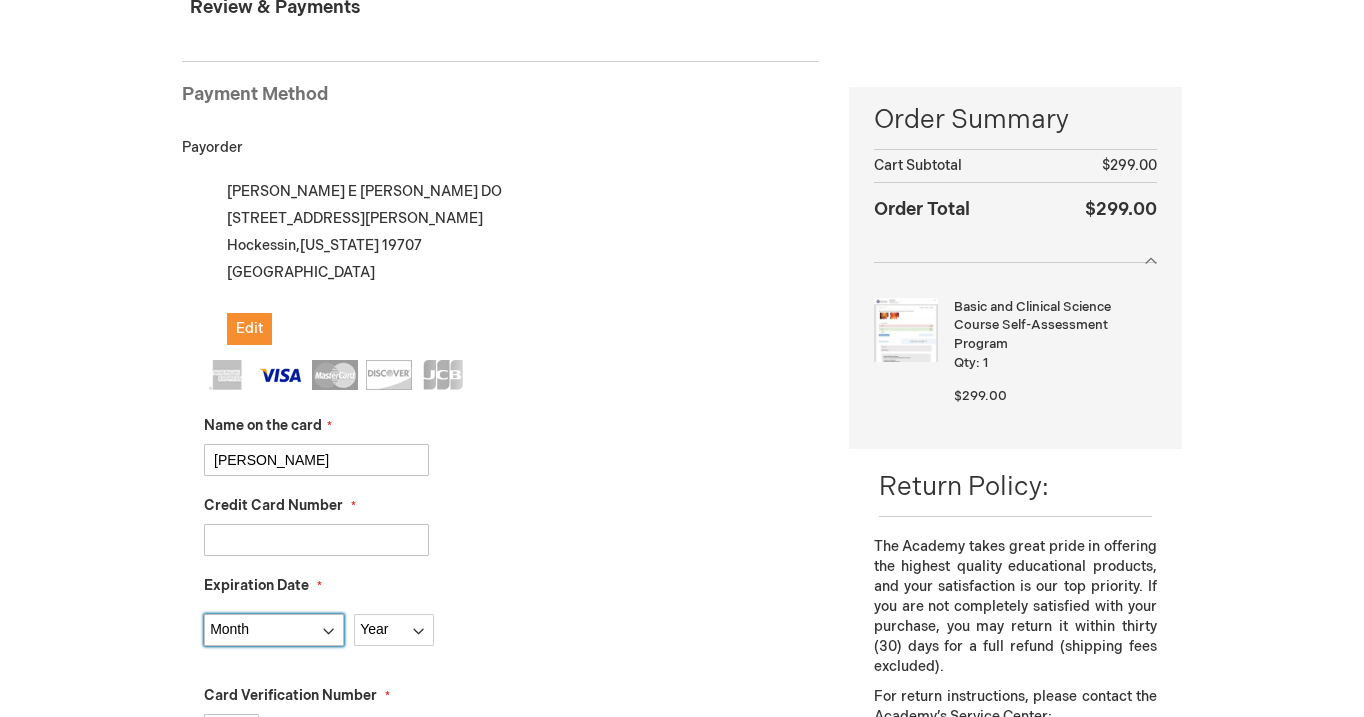 select on "7" 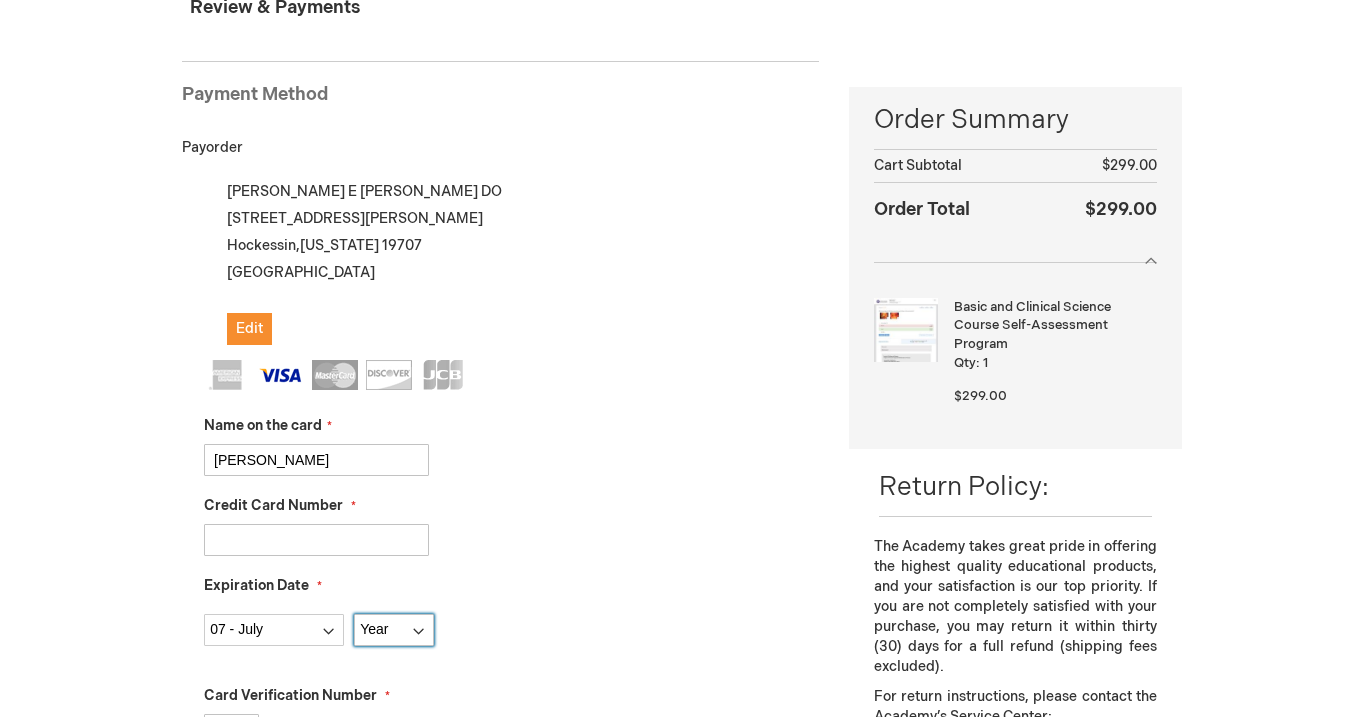 click on "Year 2025 2026 2027 2028 2029 2030 2031 2032 2033 2034 2035" at bounding box center [394, 630] 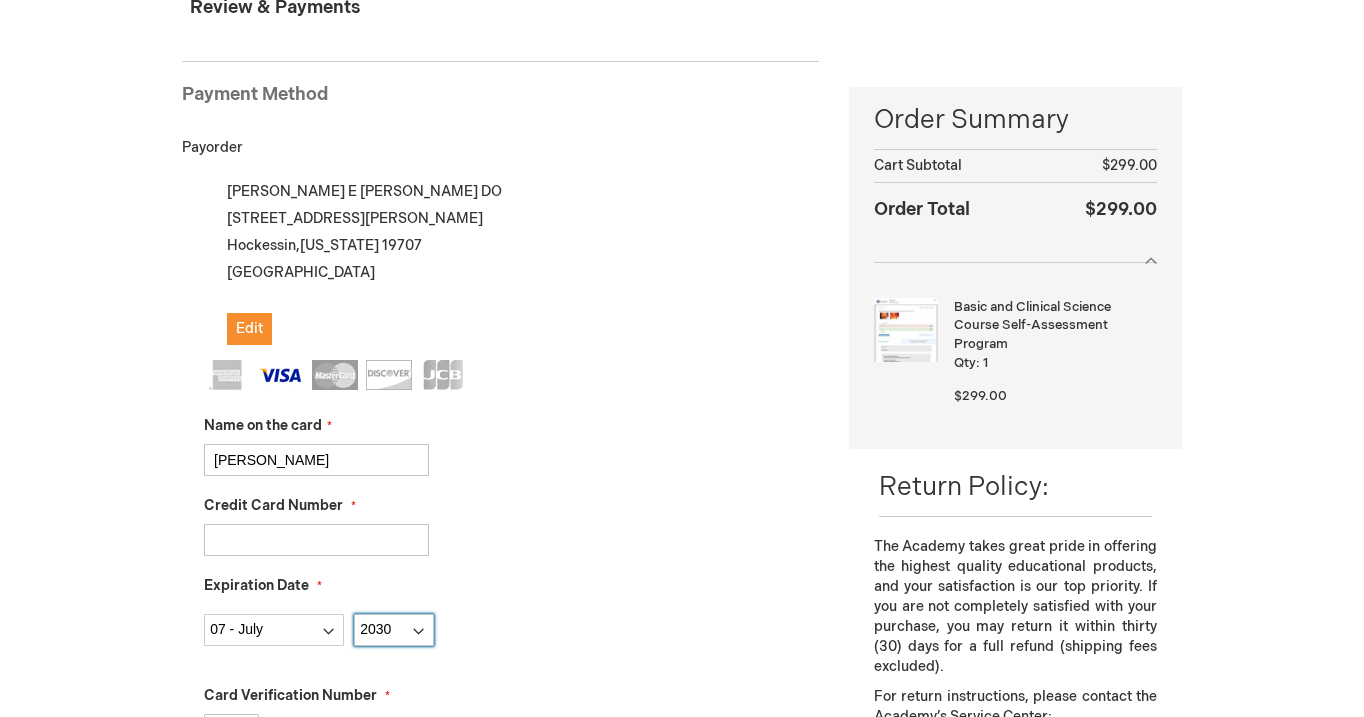 click on "2030" at bounding box center (0, 0) 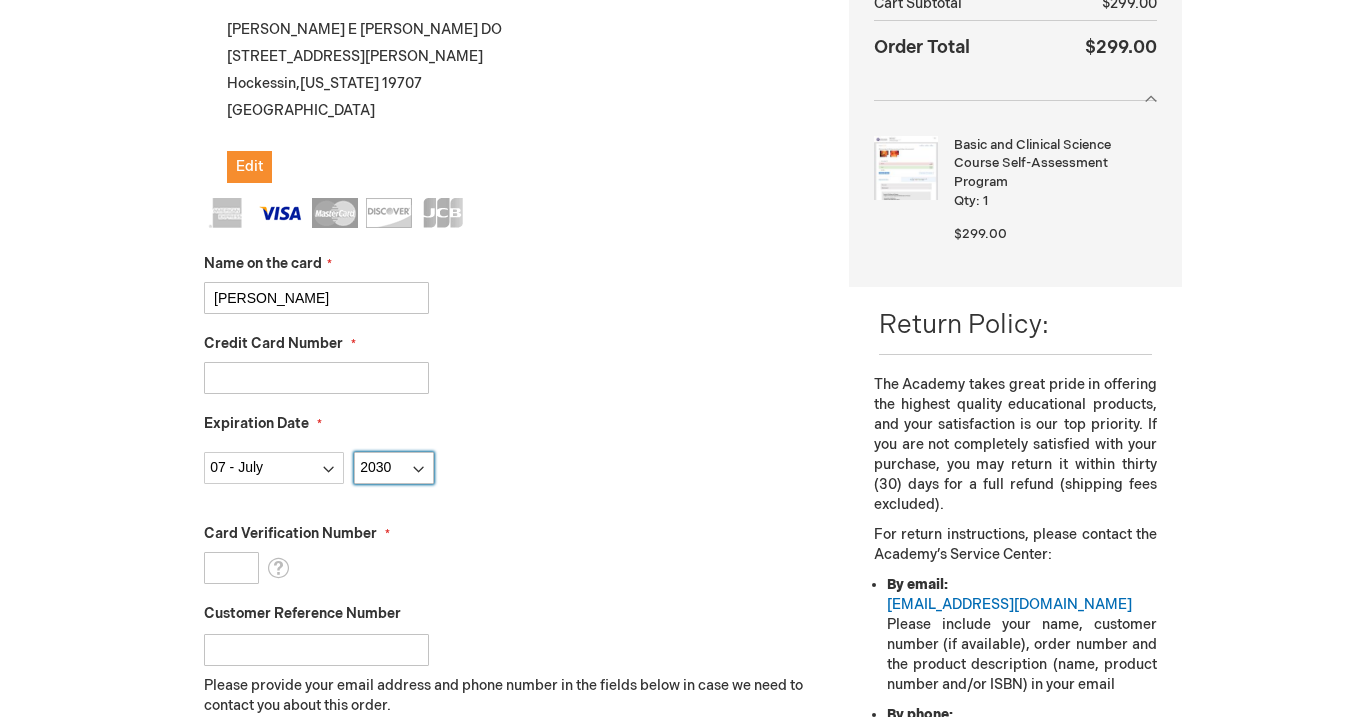 scroll, scrollTop: 398, scrollLeft: 0, axis: vertical 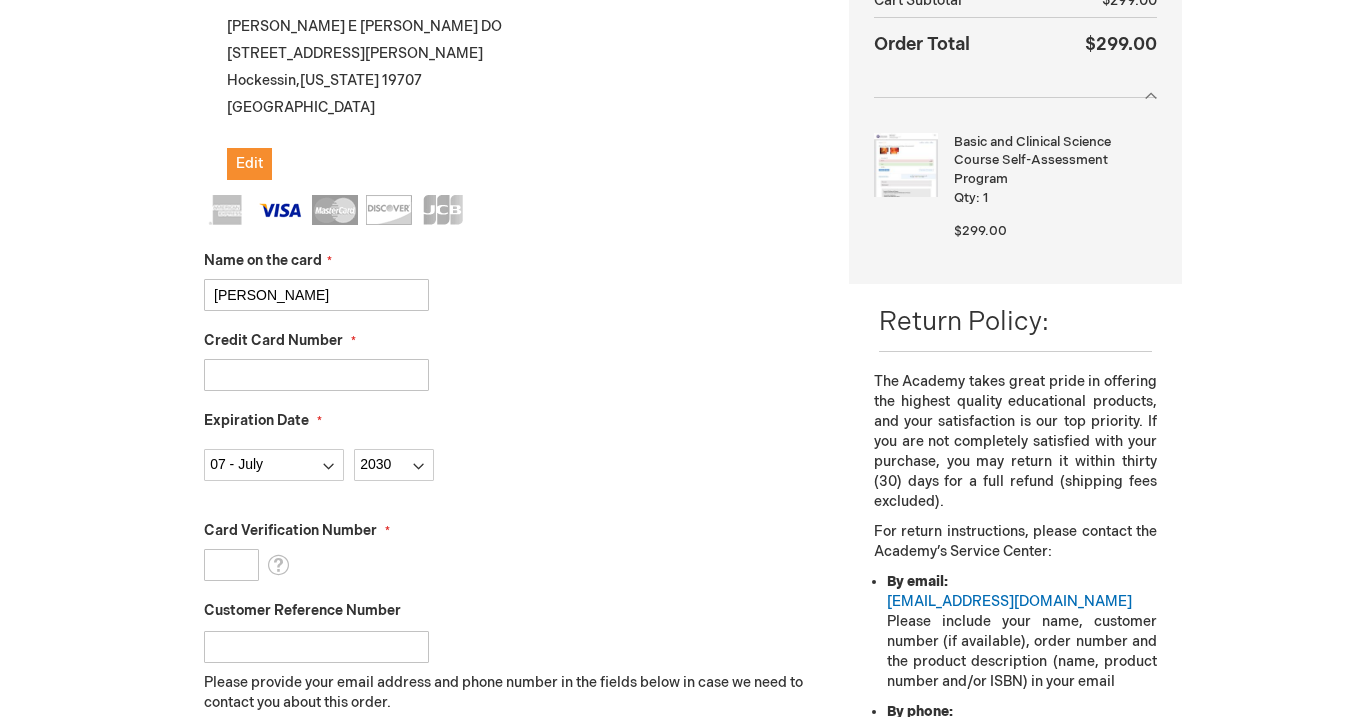 click on "Card Verification Number" at bounding box center [231, 565] 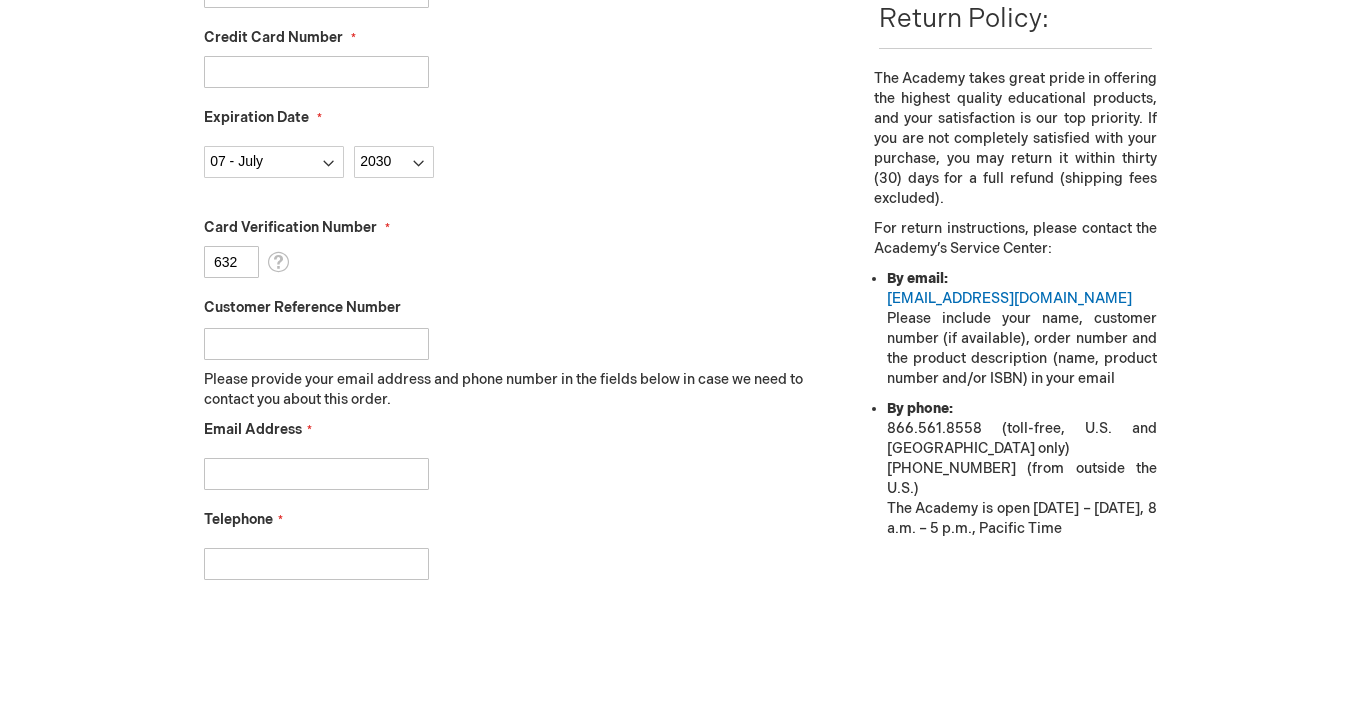 scroll, scrollTop: 718, scrollLeft: 0, axis: vertical 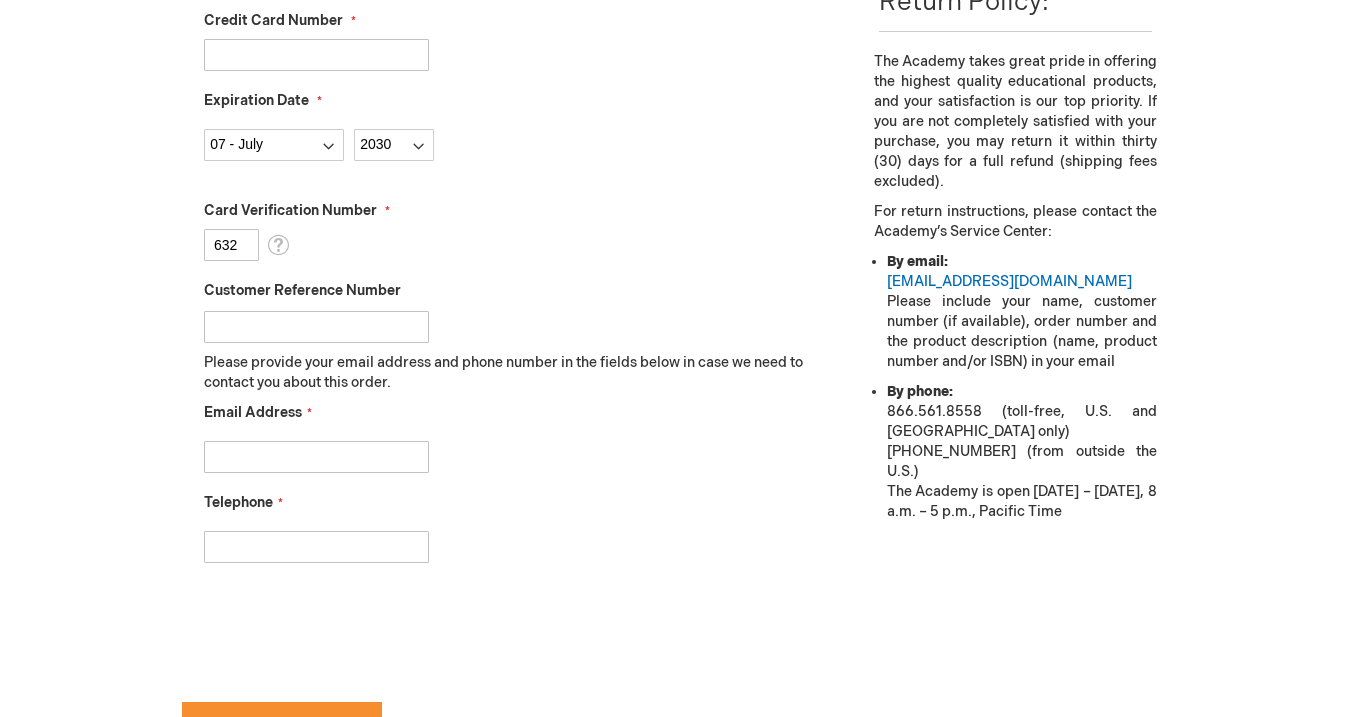type on "632" 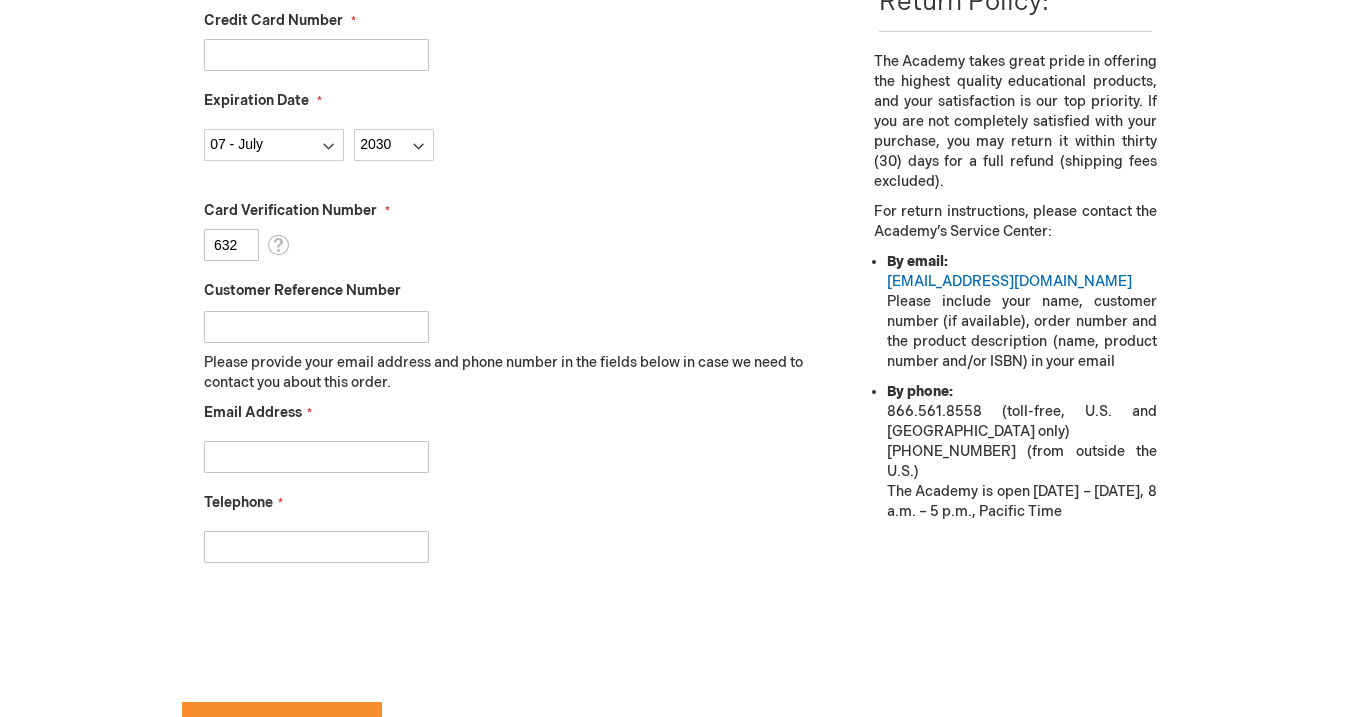 click on "Email Address" at bounding box center [316, 457] 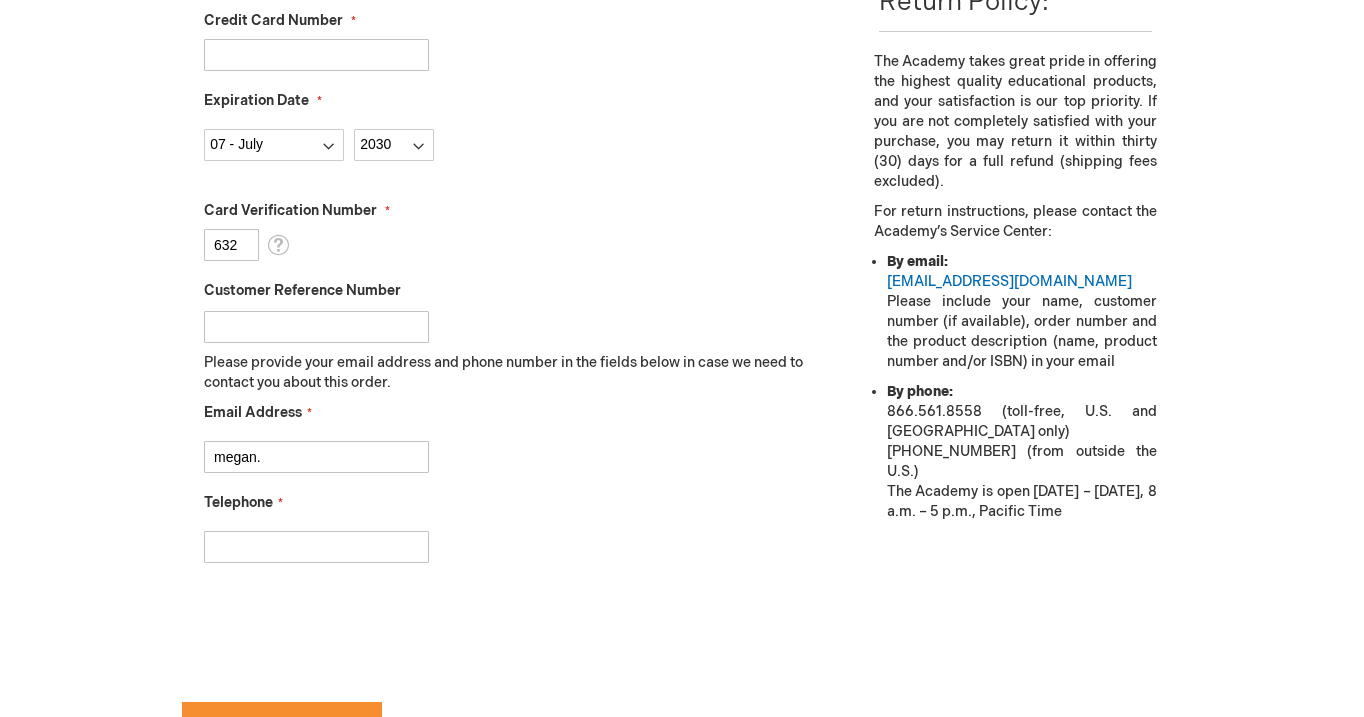 type on "megan.fanelli@gmail.com" 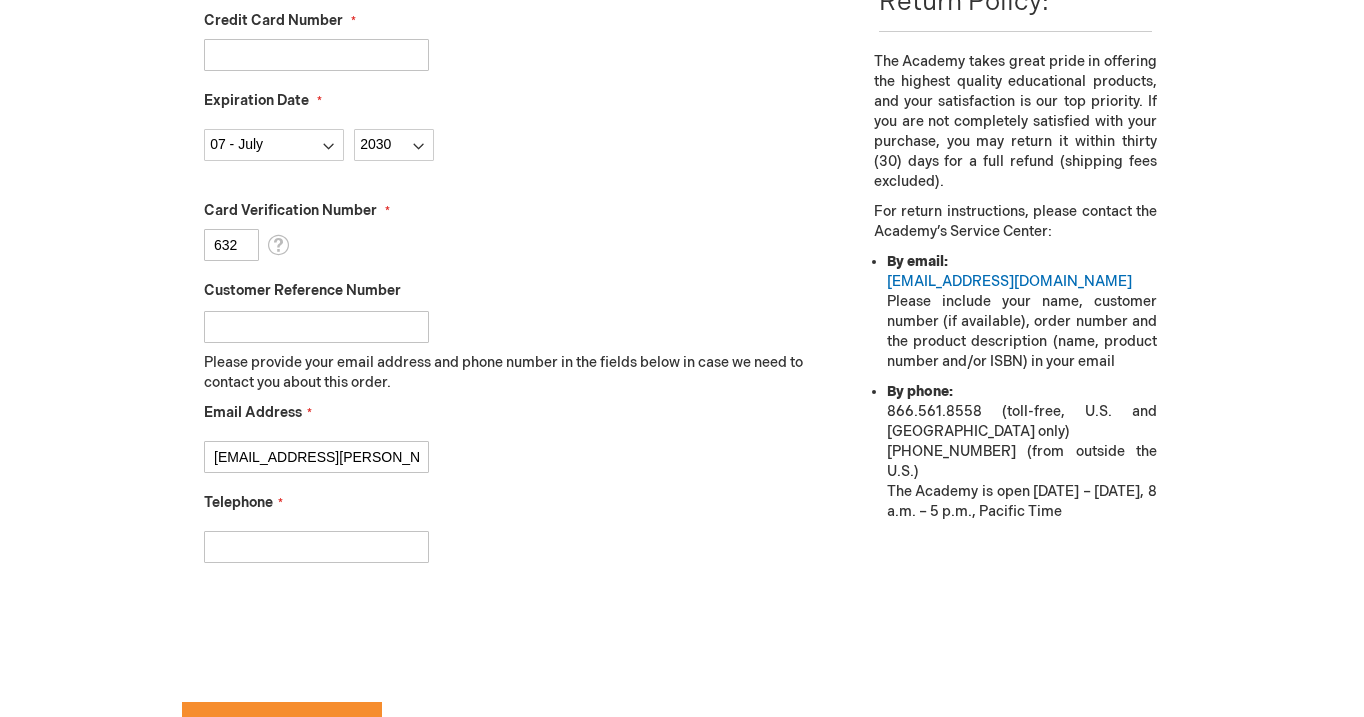 type on "5708547982" 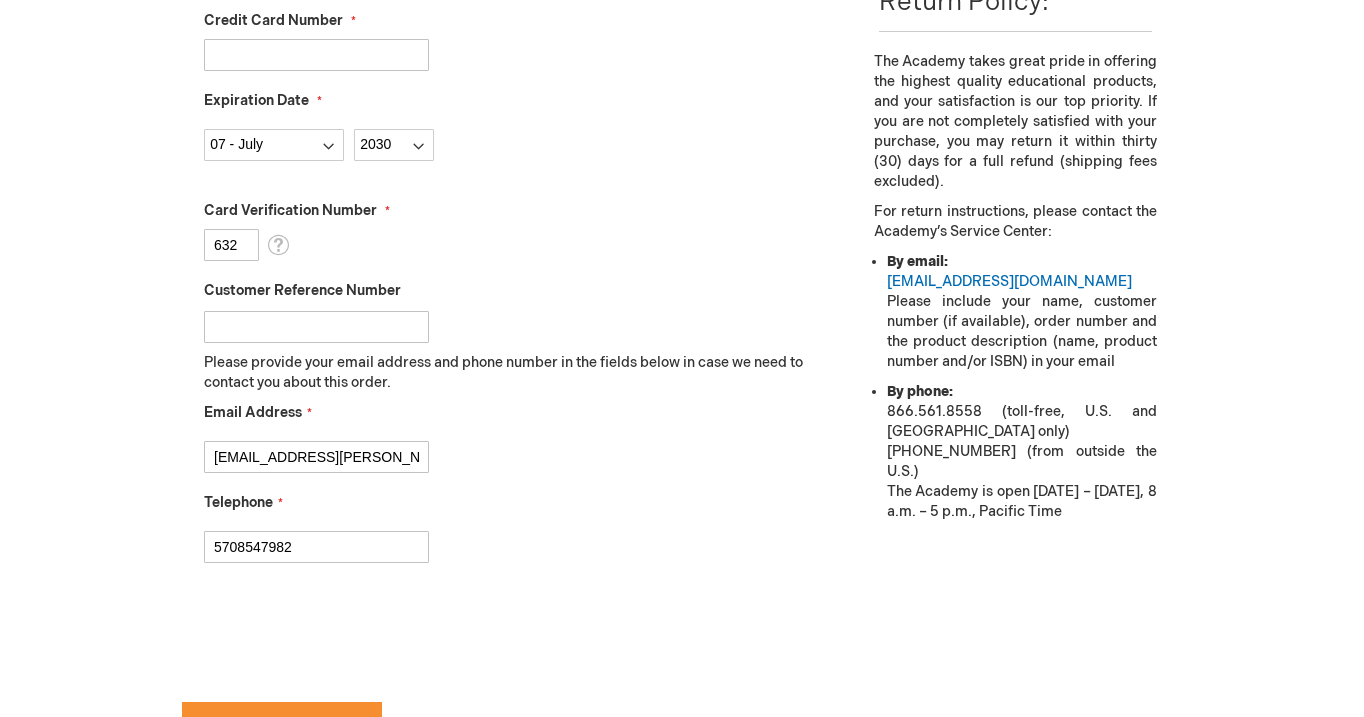 checkbox on "true" 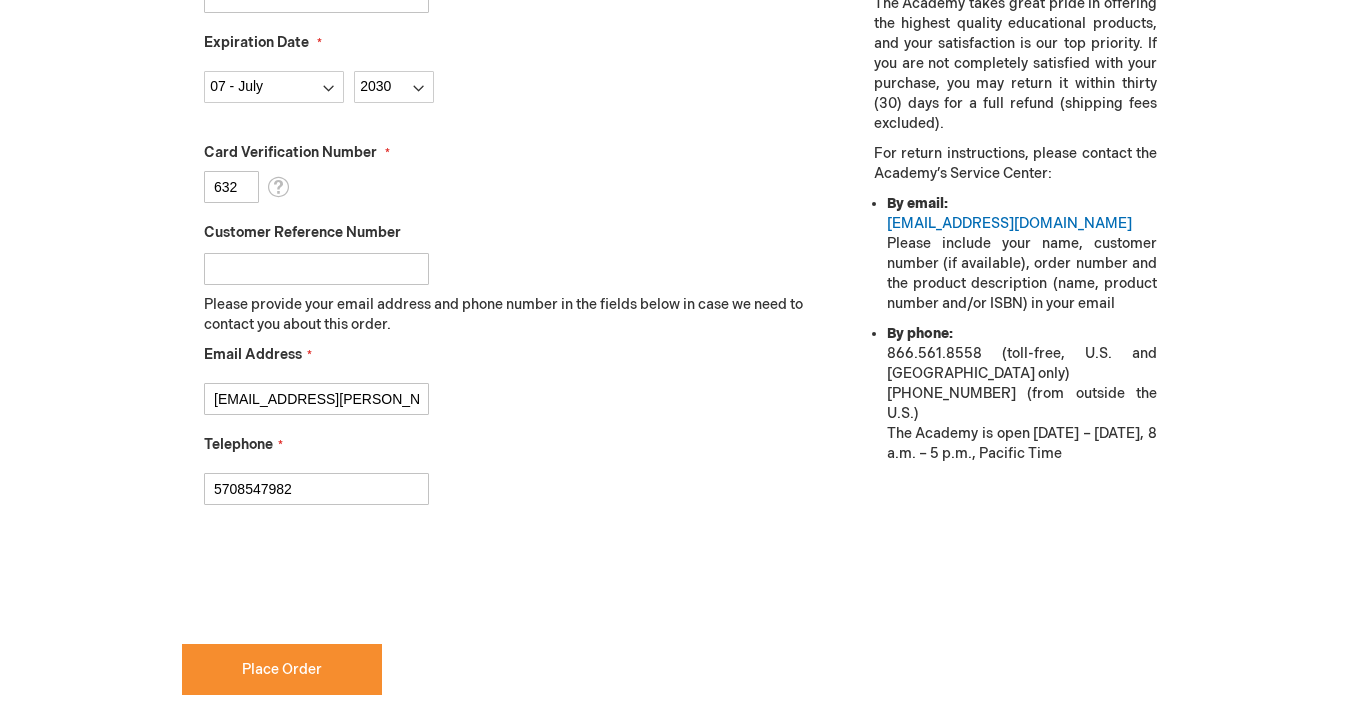 scroll, scrollTop: 797, scrollLeft: 0, axis: vertical 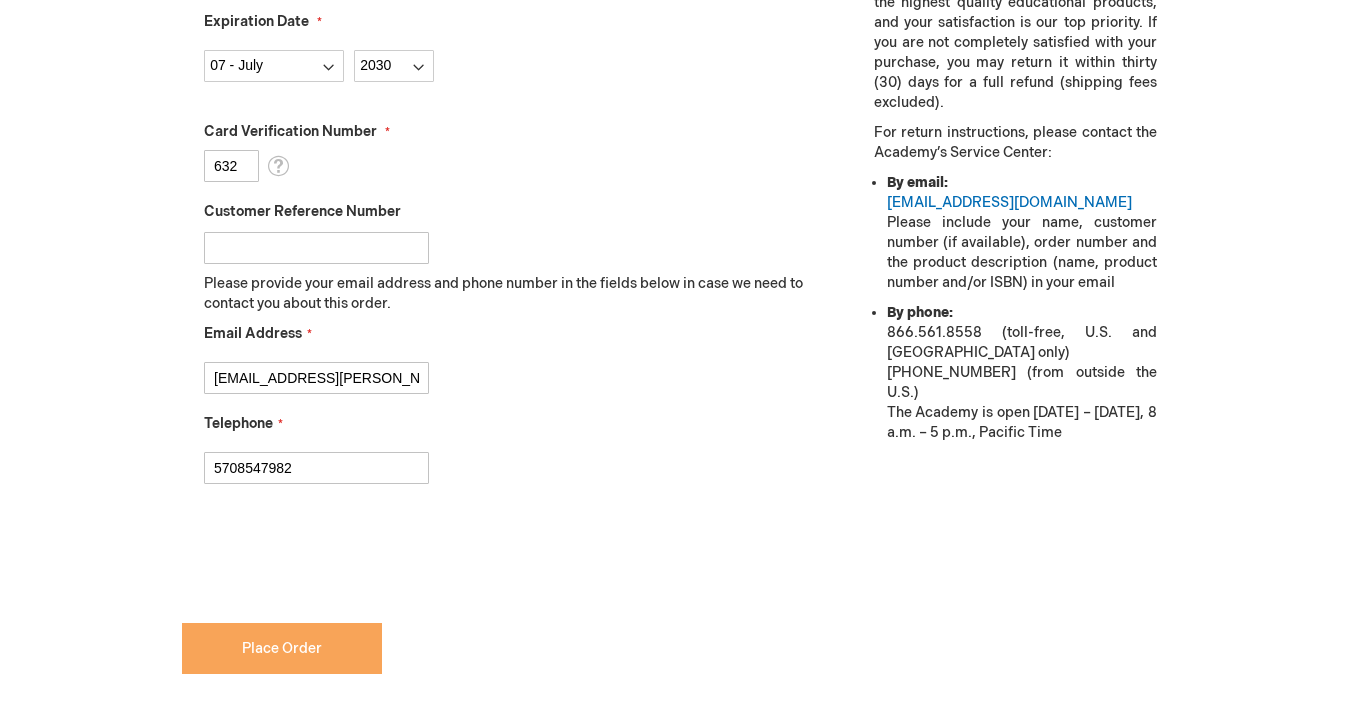 click on "Place Order" at bounding box center [282, 648] 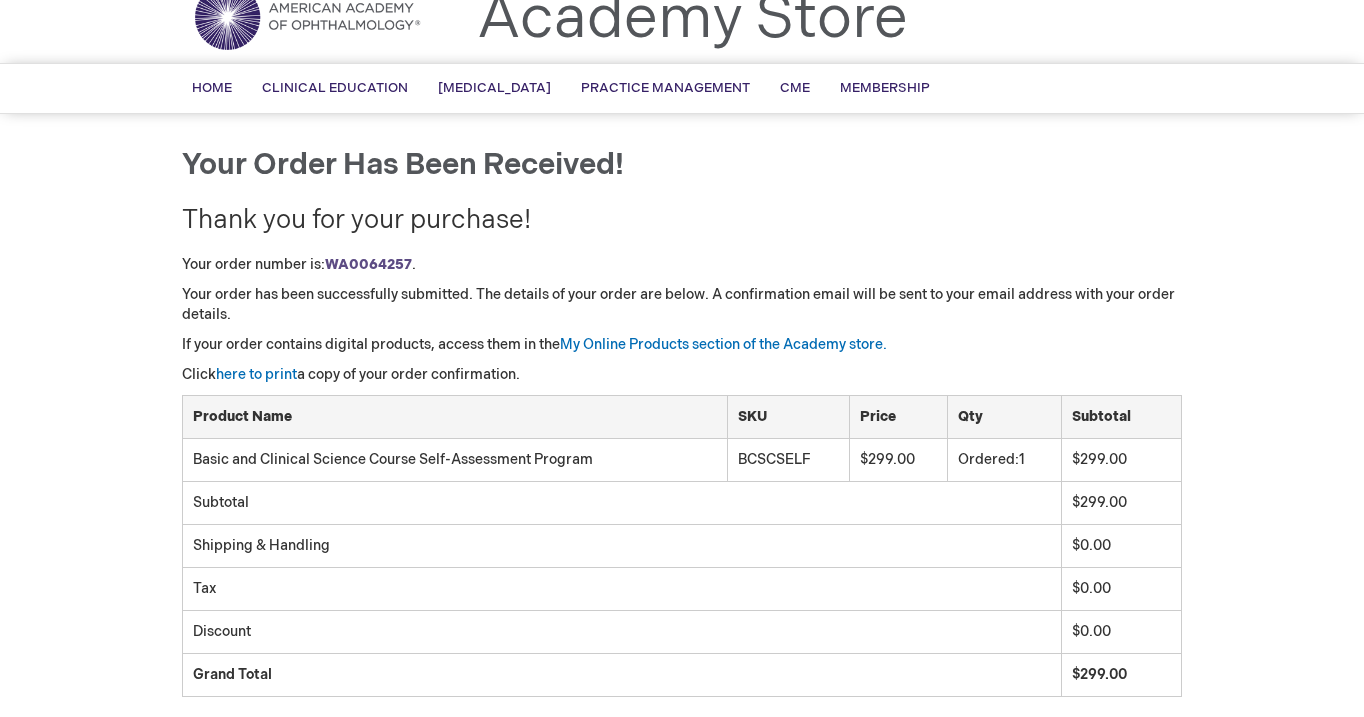 scroll, scrollTop: 0, scrollLeft: 0, axis: both 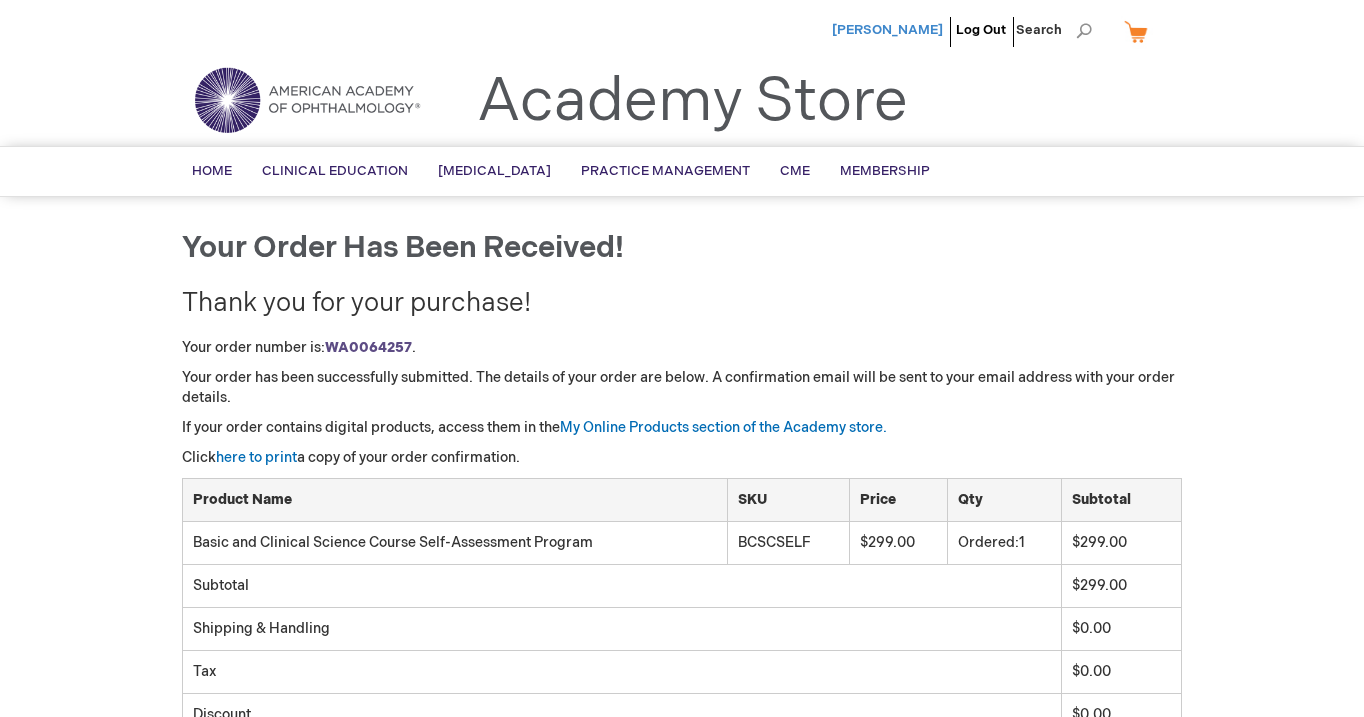 click on "[PERSON_NAME]" at bounding box center [887, 30] 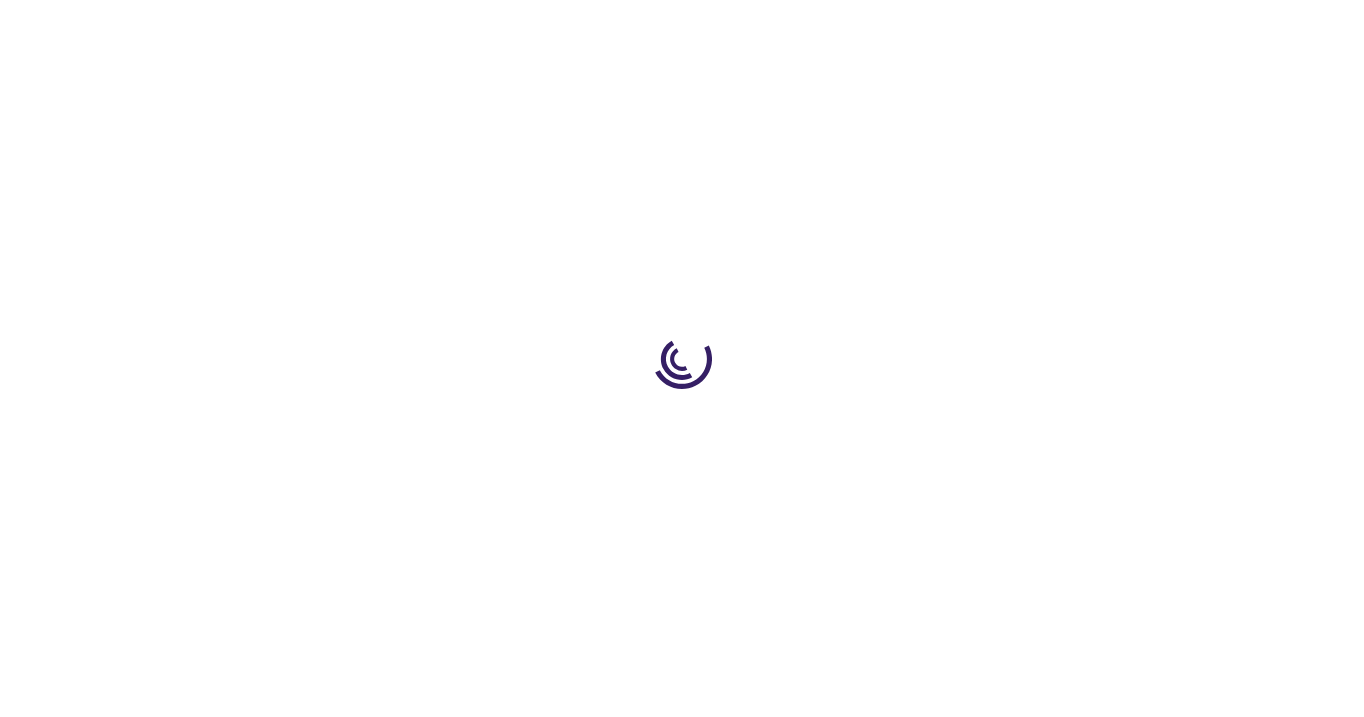 scroll, scrollTop: 0, scrollLeft: 0, axis: both 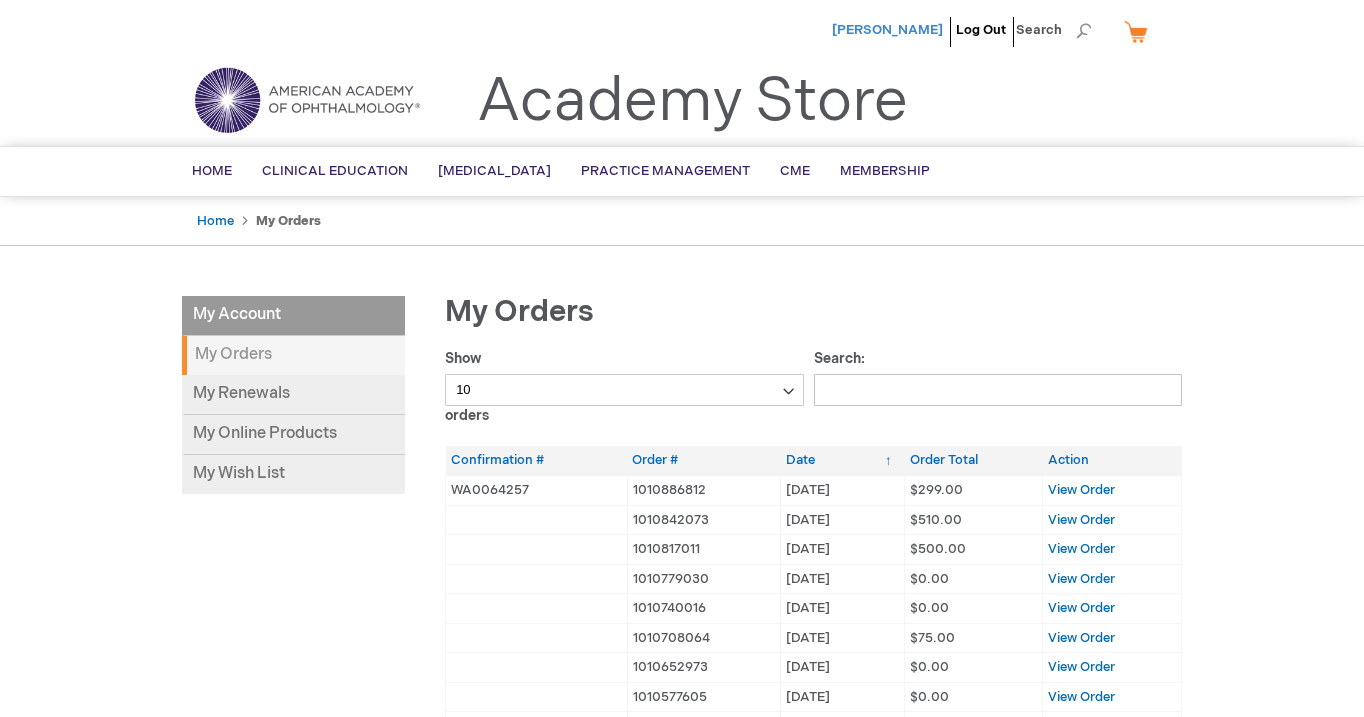 click on "[PERSON_NAME]" at bounding box center [887, 30] 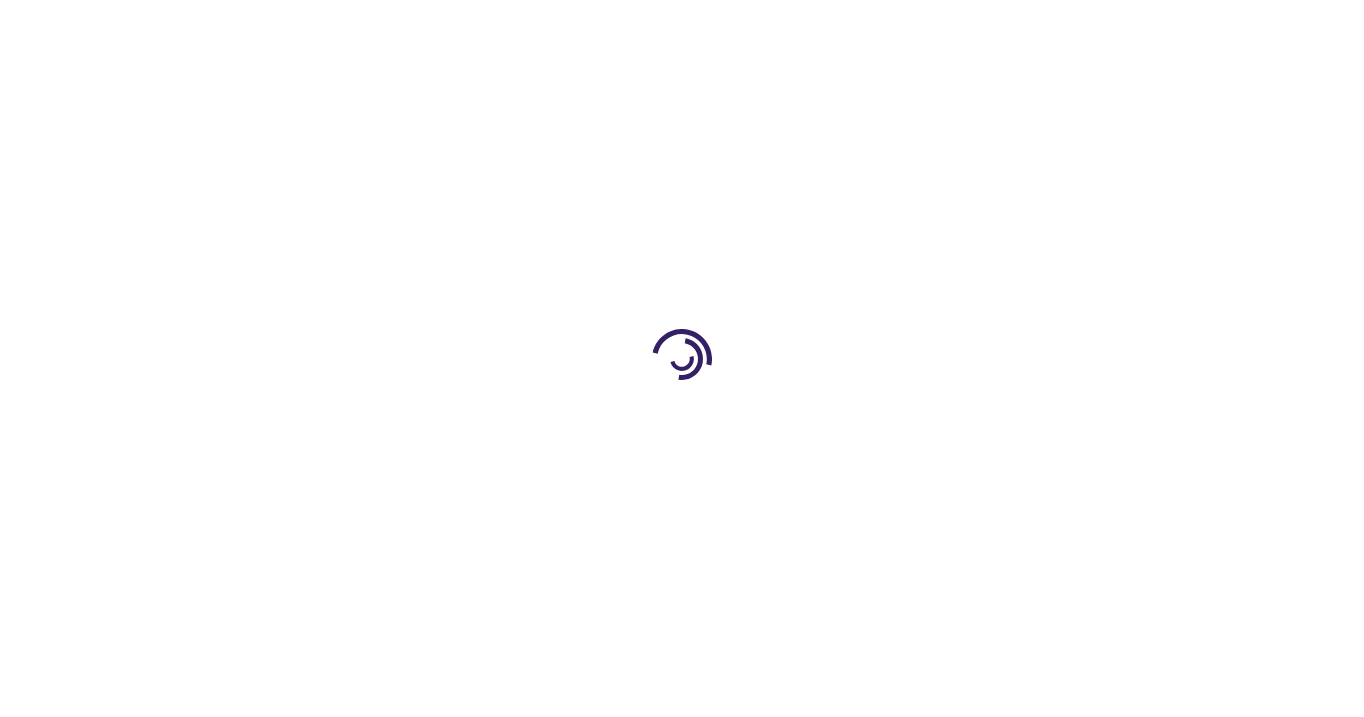 scroll, scrollTop: 0, scrollLeft: 0, axis: both 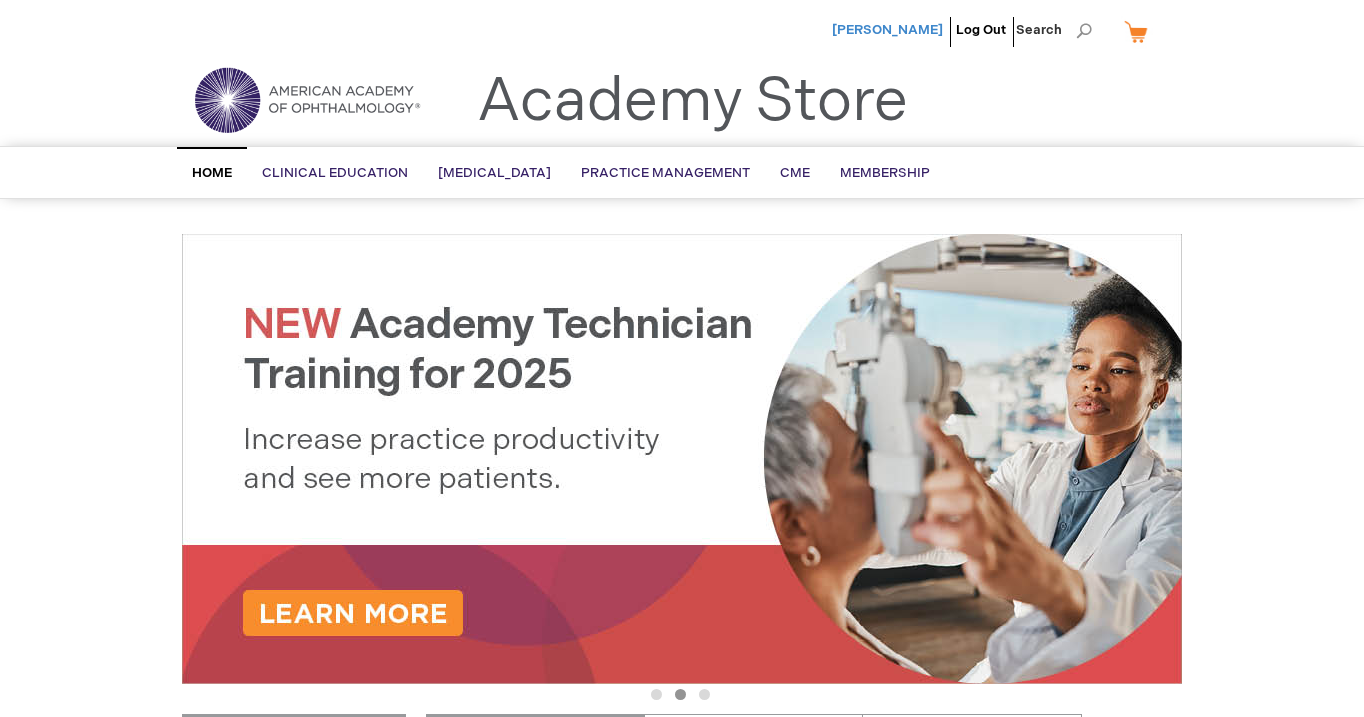 click on "[PERSON_NAME]" at bounding box center [887, 30] 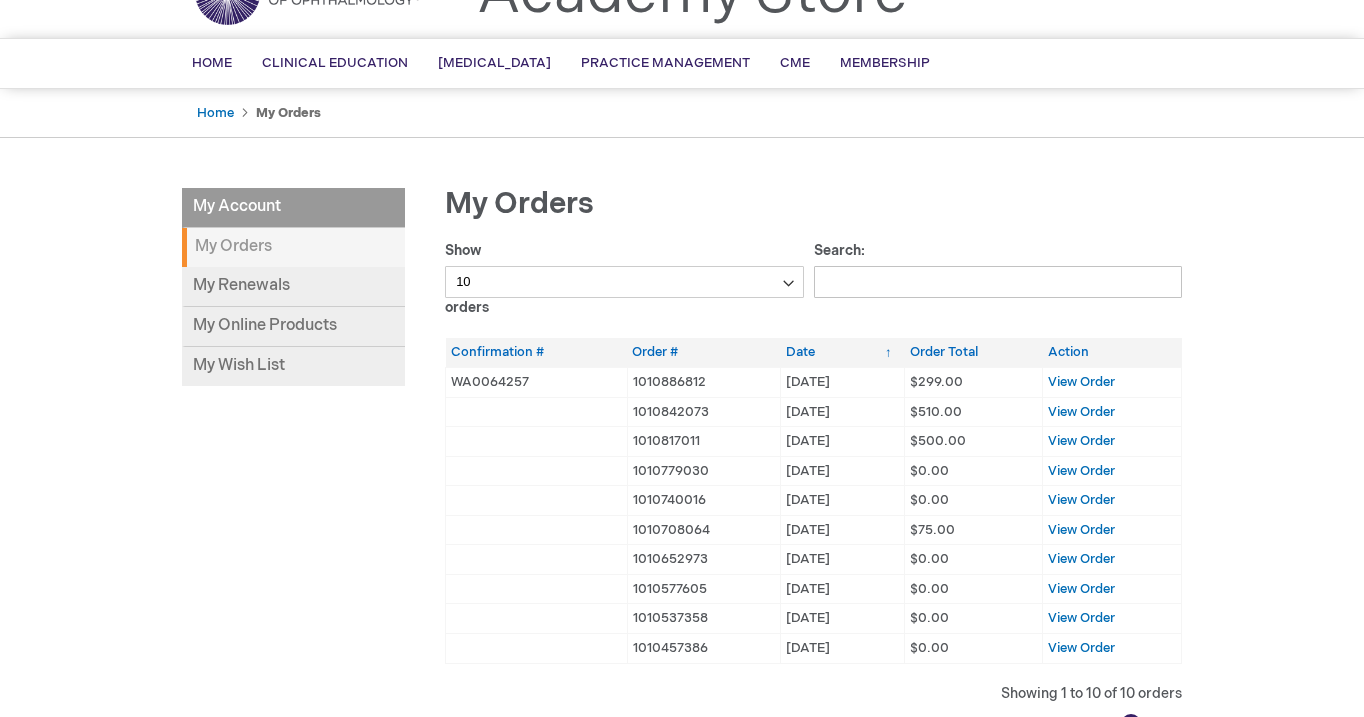 scroll, scrollTop: 119, scrollLeft: 0, axis: vertical 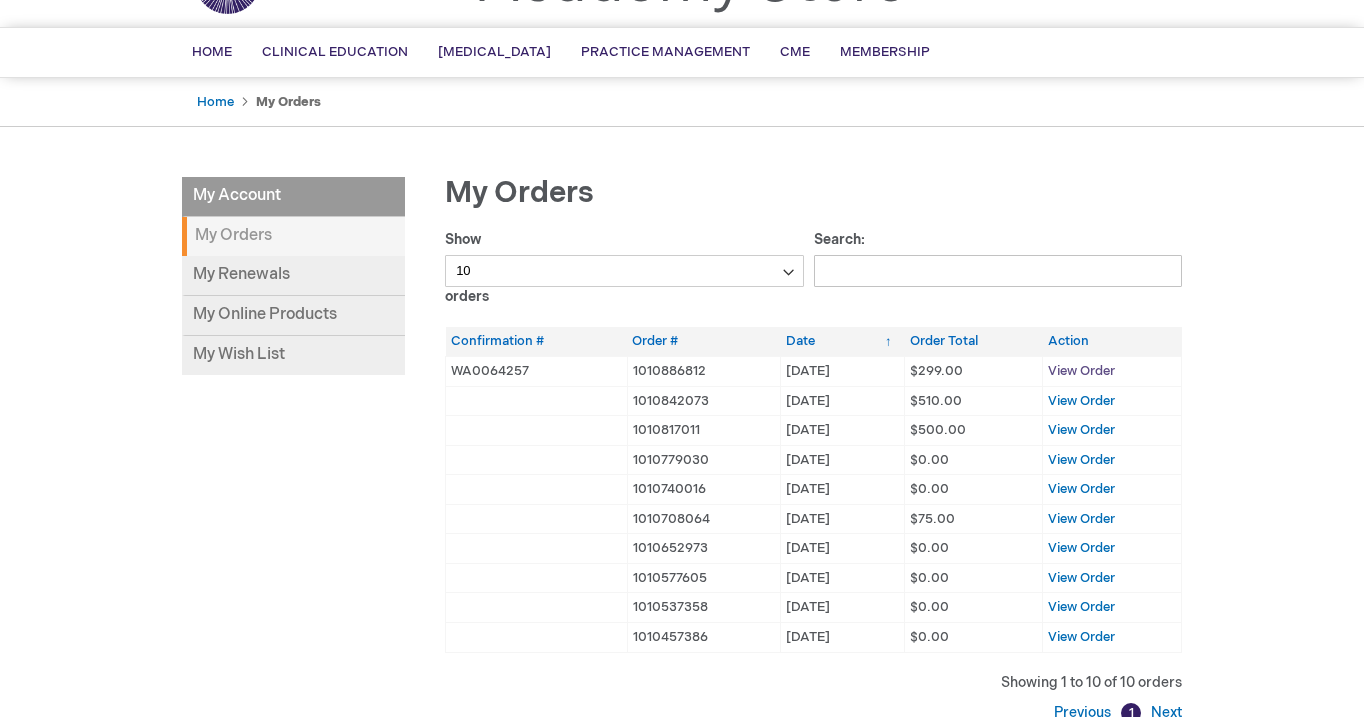 click on "View Order" at bounding box center [1081, 371] 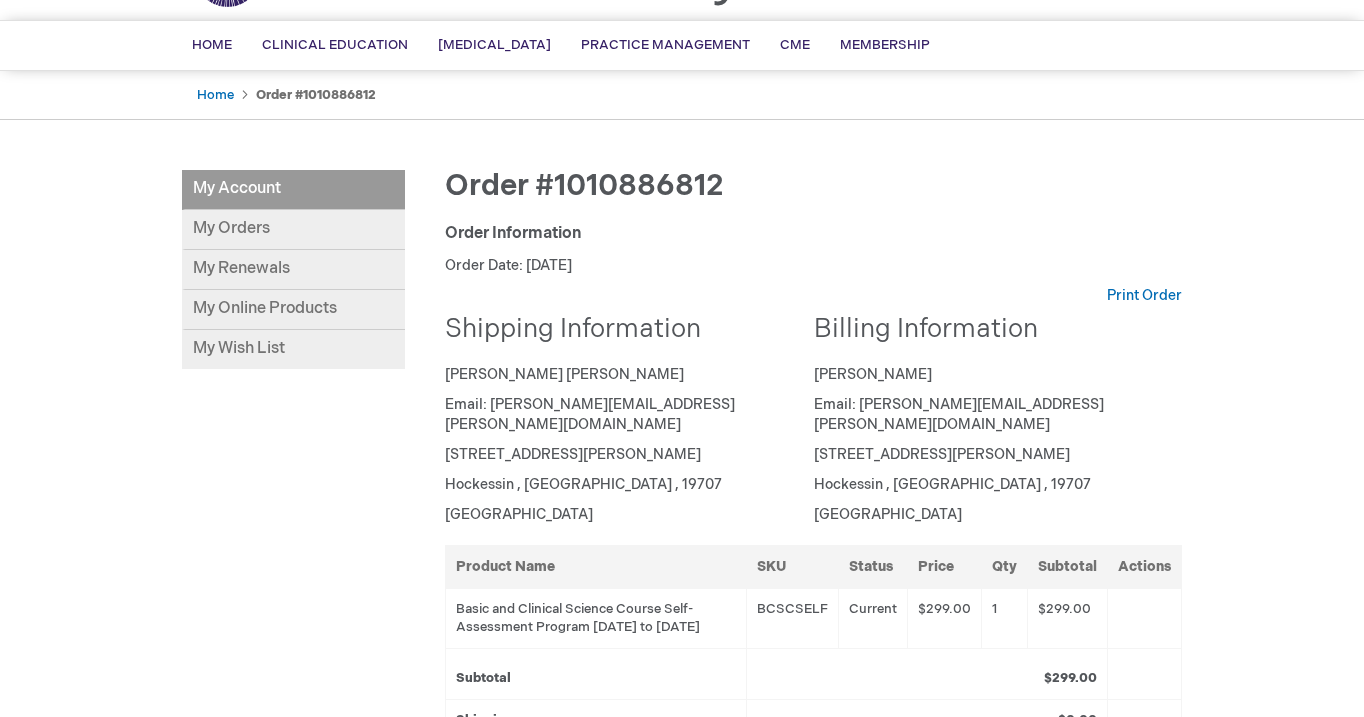 scroll, scrollTop: 66, scrollLeft: 0, axis: vertical 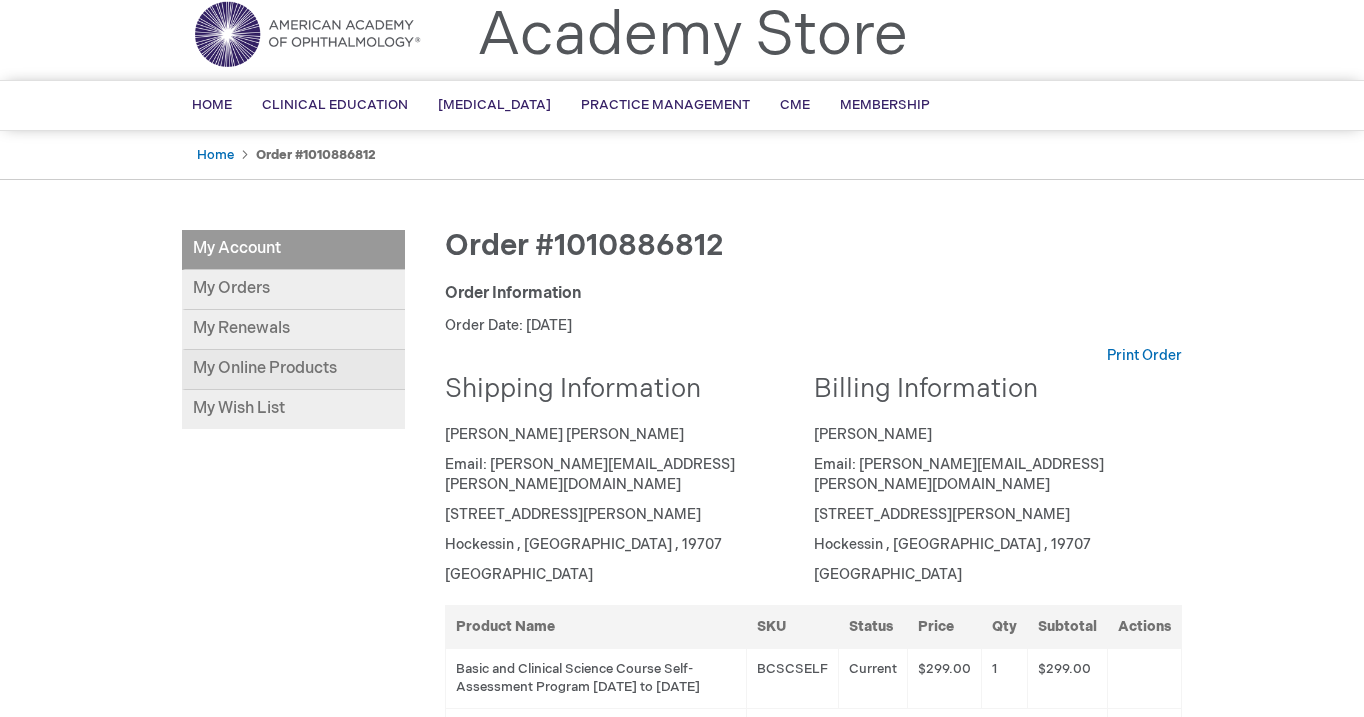 click on "My Online Products" at bounding box center (293, 370) 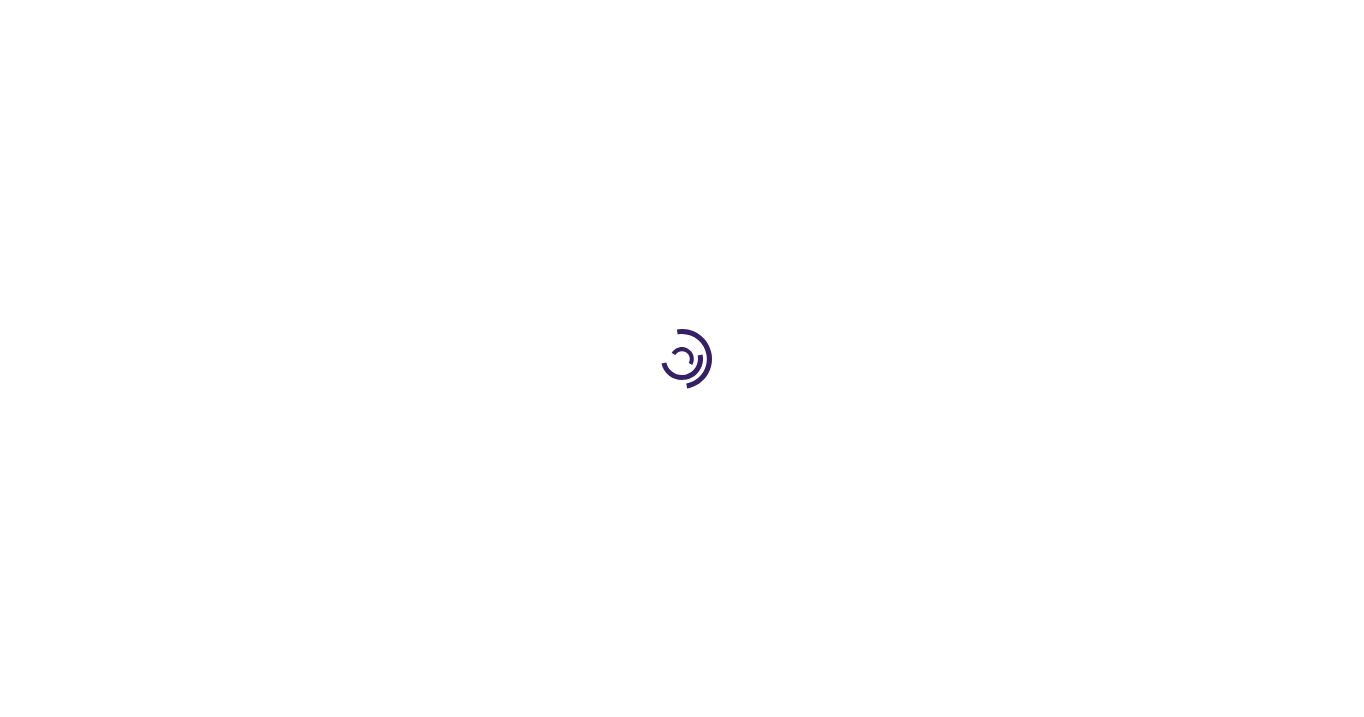 scroll, scrollTop: 0, scrollLeft: 0, axis: both 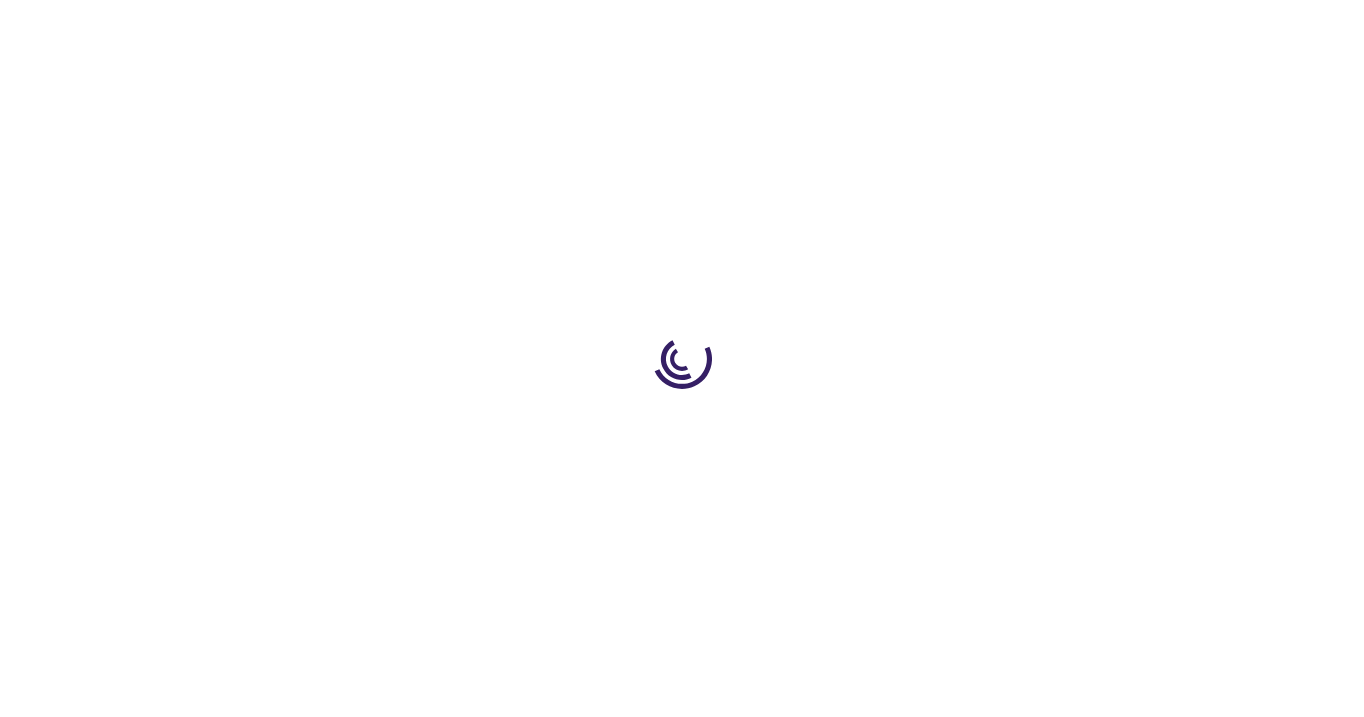 type on "1" 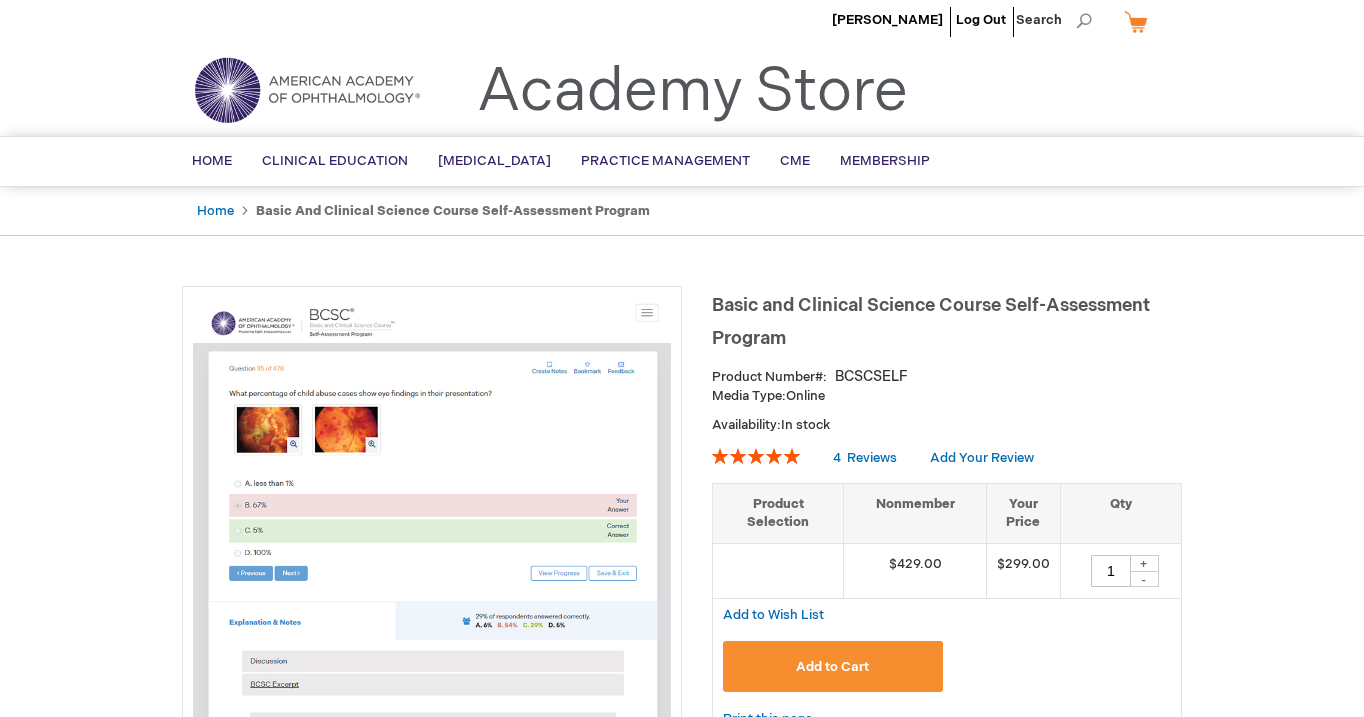 scroll, scrollTop: 0, scrollLeft: 0, axis: both 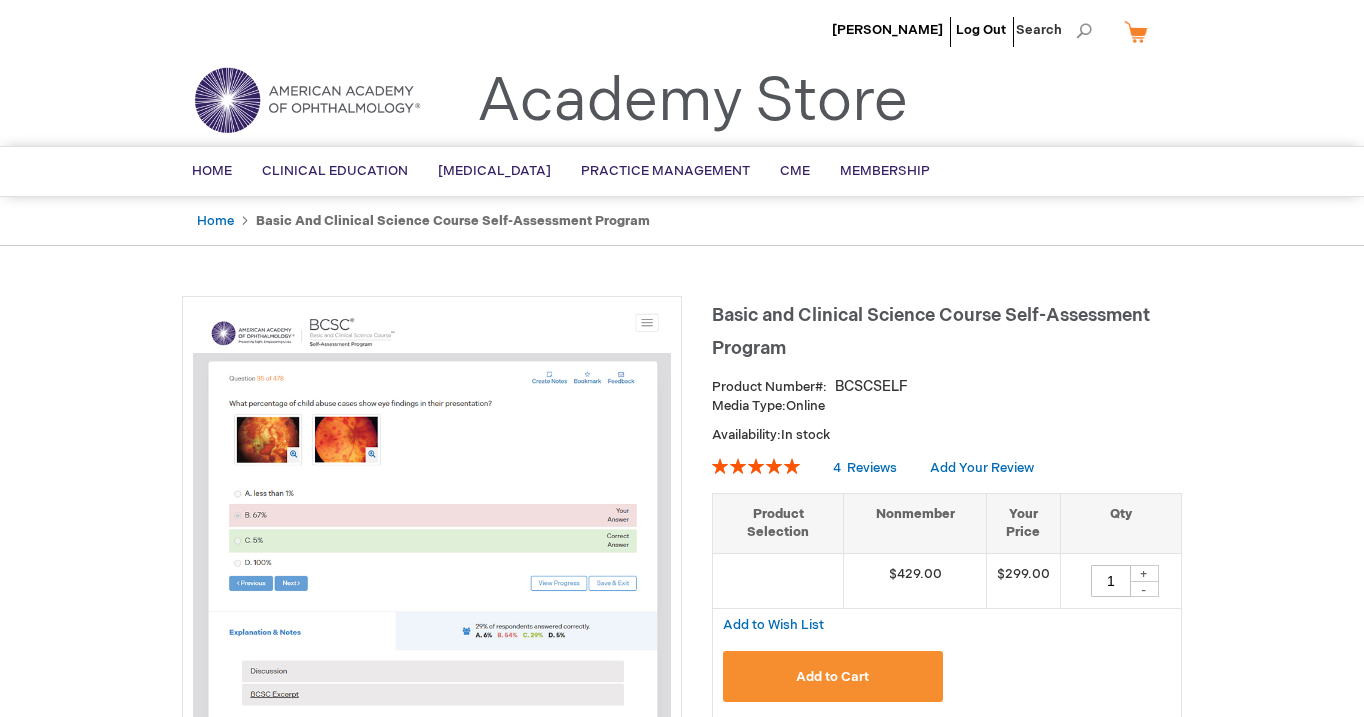 click on "[PERSON_NAME]" at bounding box center (887, 30) 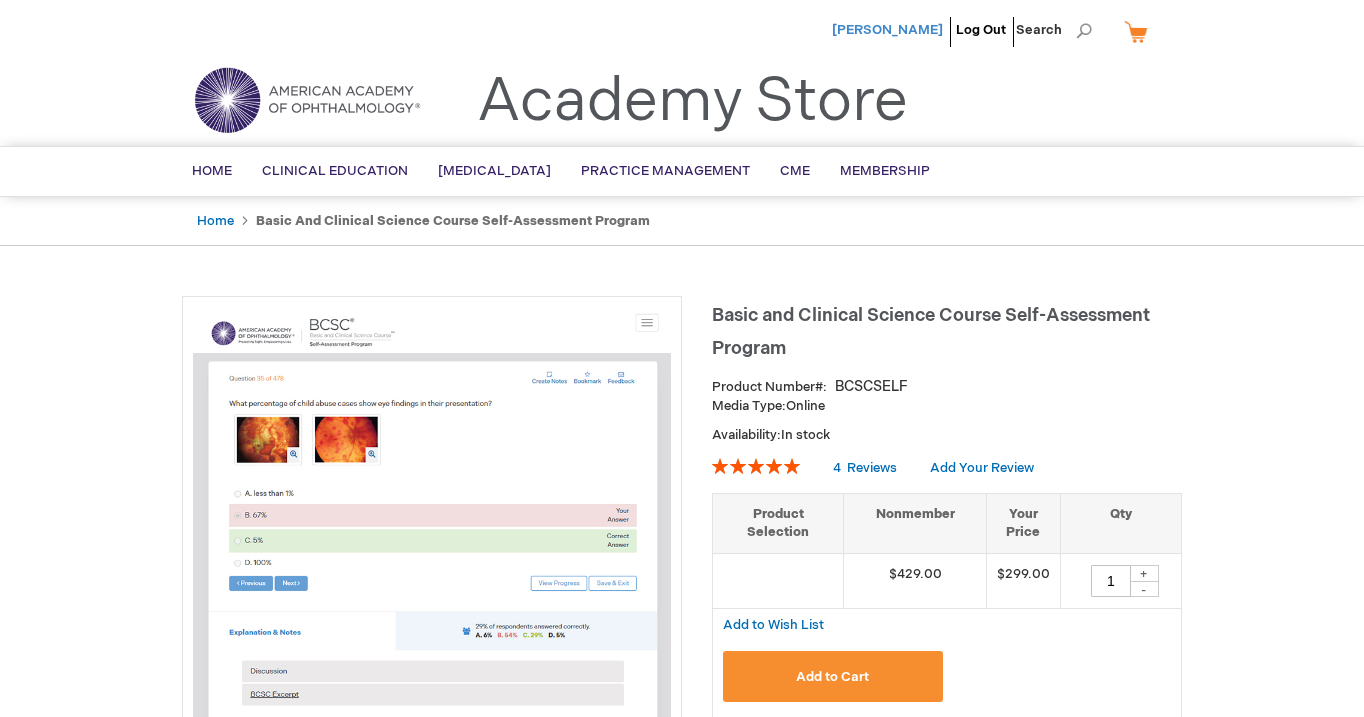 click on "[PERSON_NAME]" at bounding box center (887, 30) 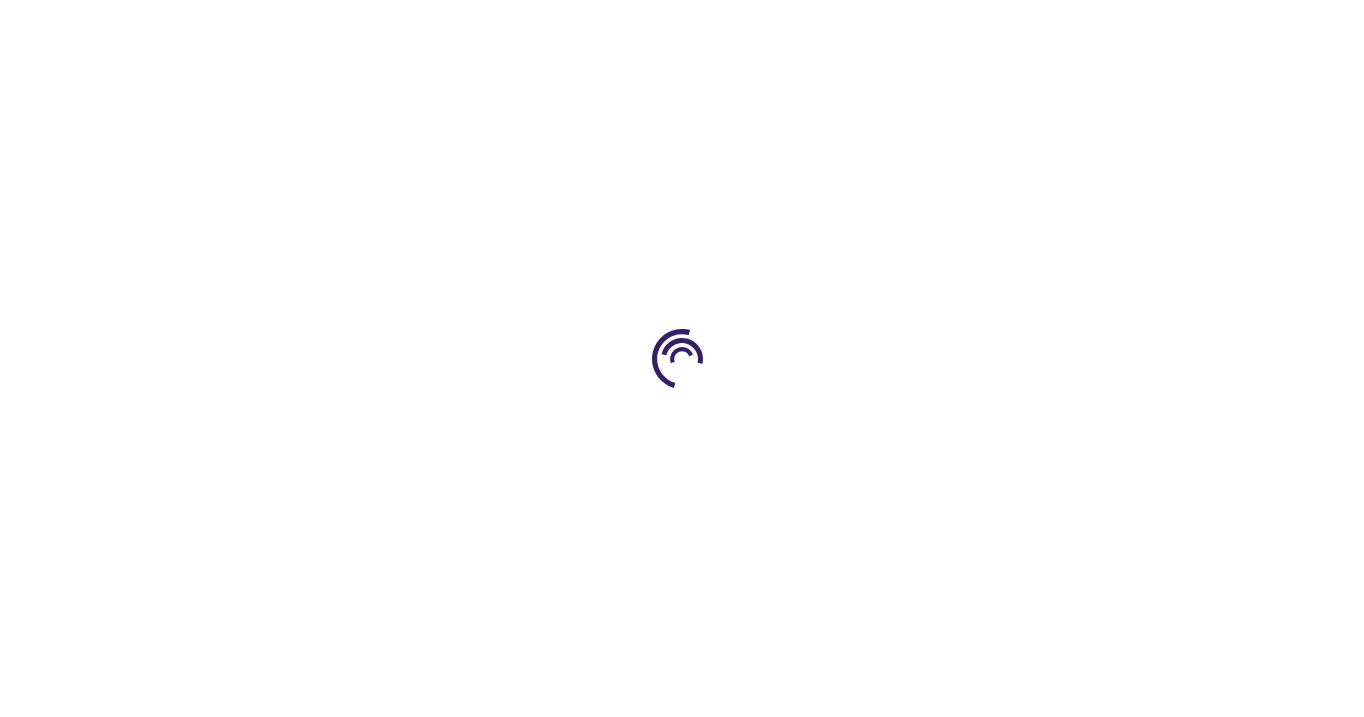 scroll, scrollTop: 0, scrollLeft: 0, axis: both 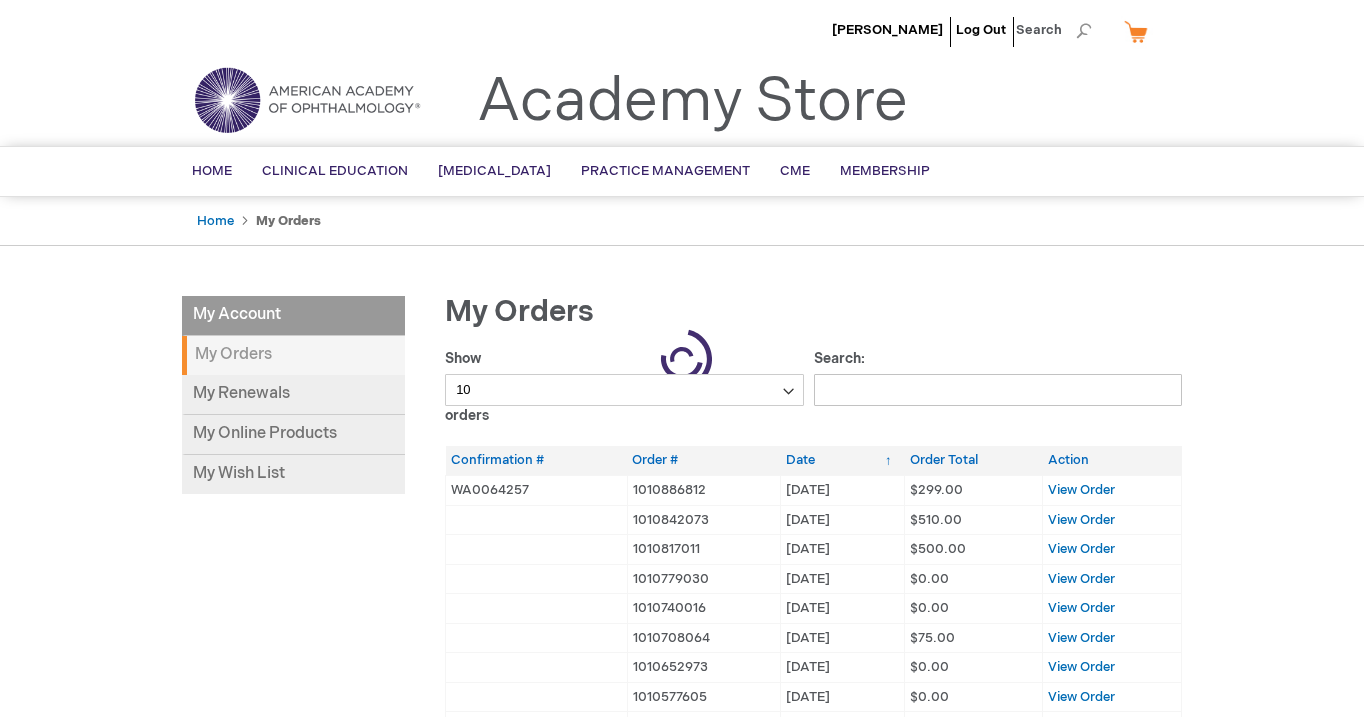click on "[PERSON_NAME]" at bounding box center (887, 30) 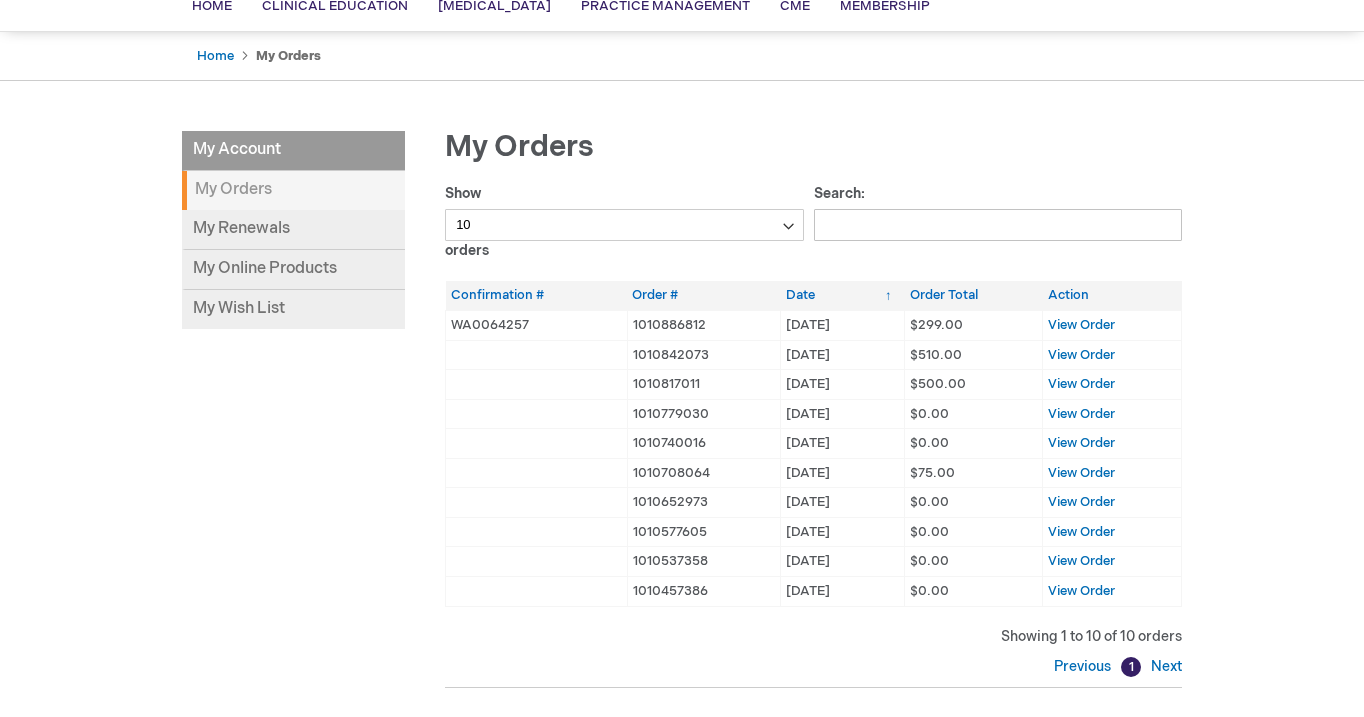 scroll, scrollTop: 164, scrollLeft: 0, axis: vertical 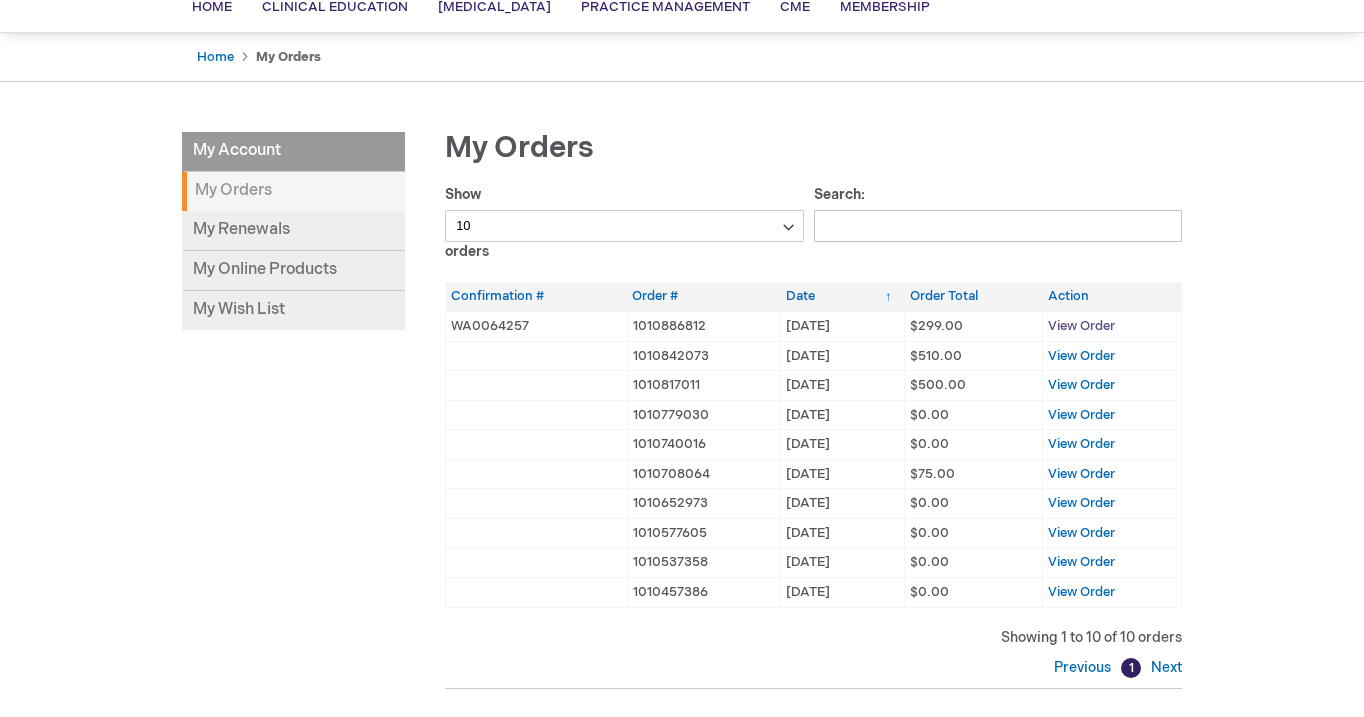 click on "View Order" at bounding box center (1081, 326) 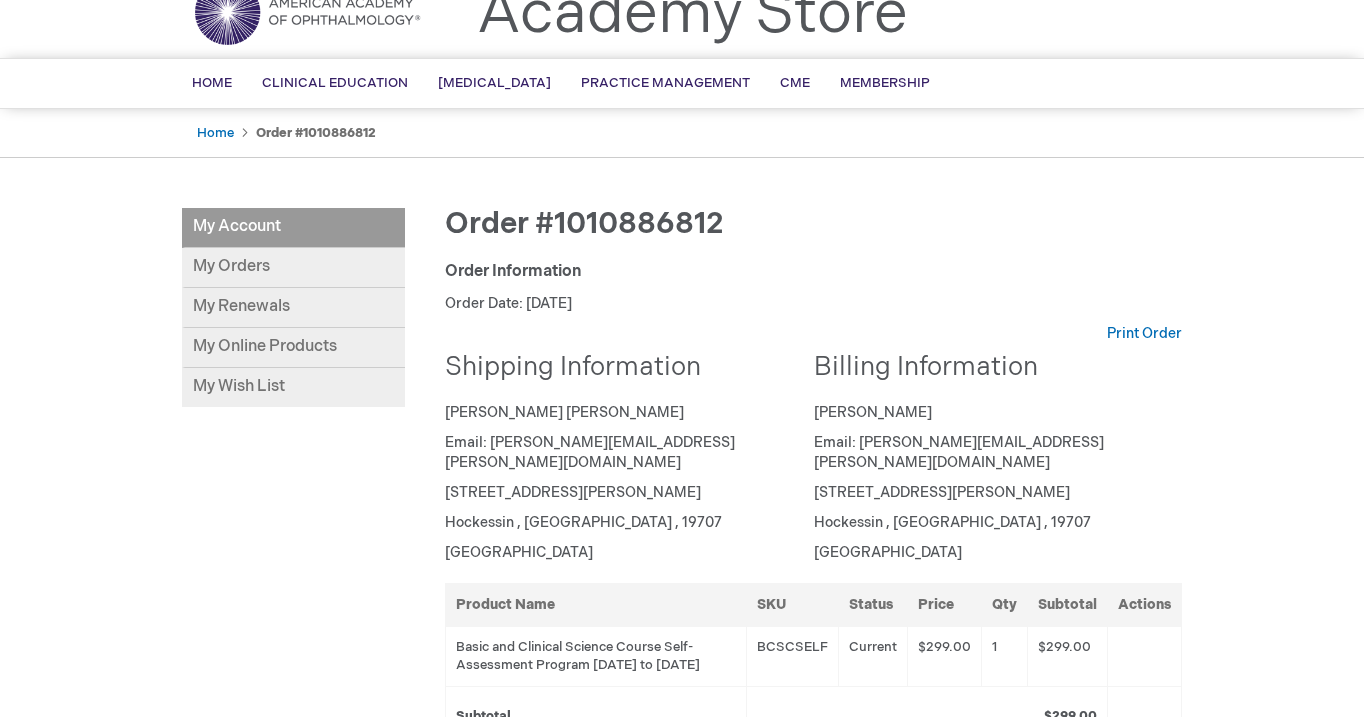 scroll, scrollTop: 86, scrollLeft: 0, axis: vertical 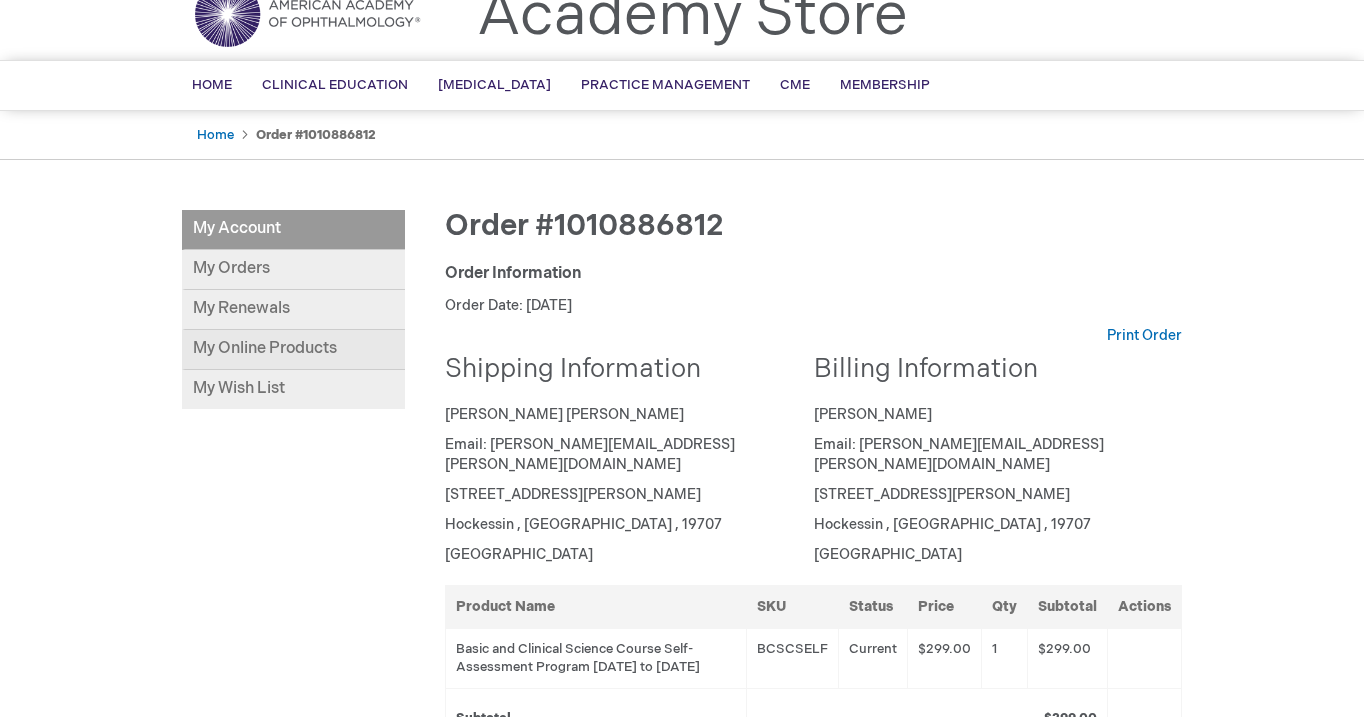 click on "My Online Products" at bounding box center [293, 350] 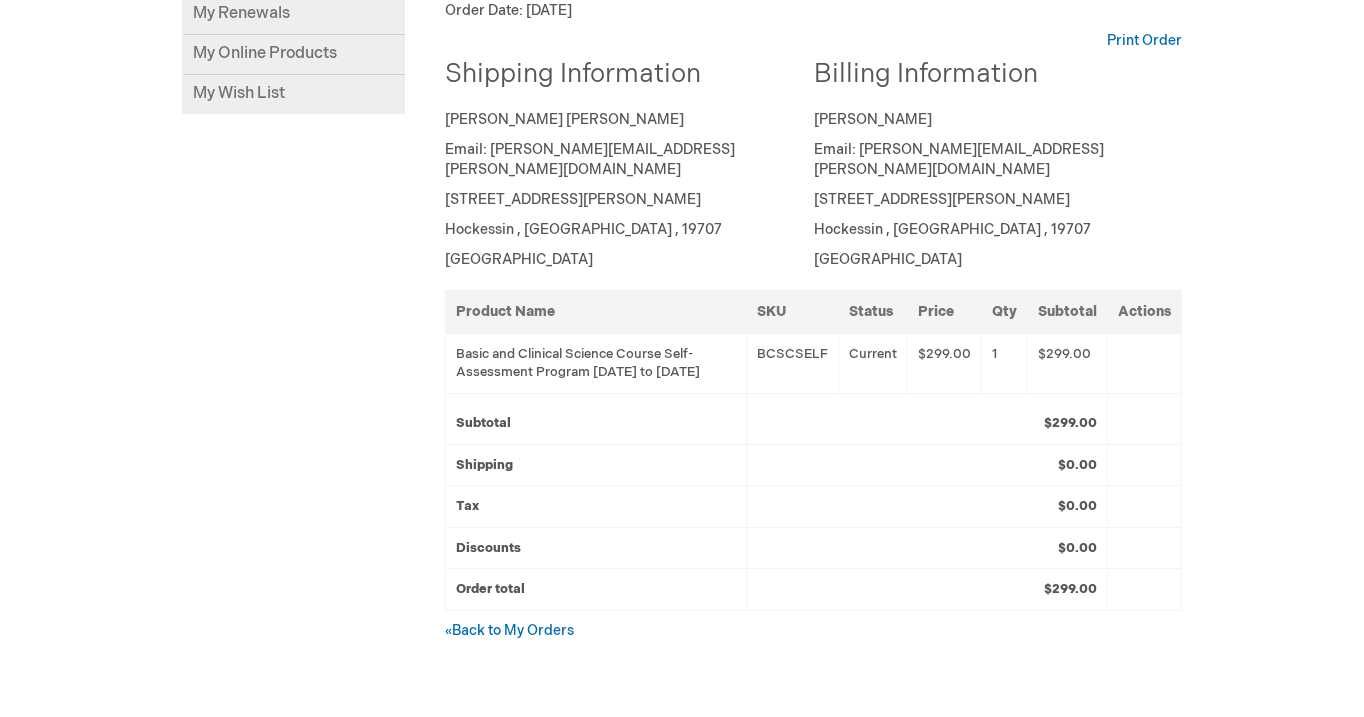 scroll, scrollTop: 386, scrollLeft: 0, axis: vertical 